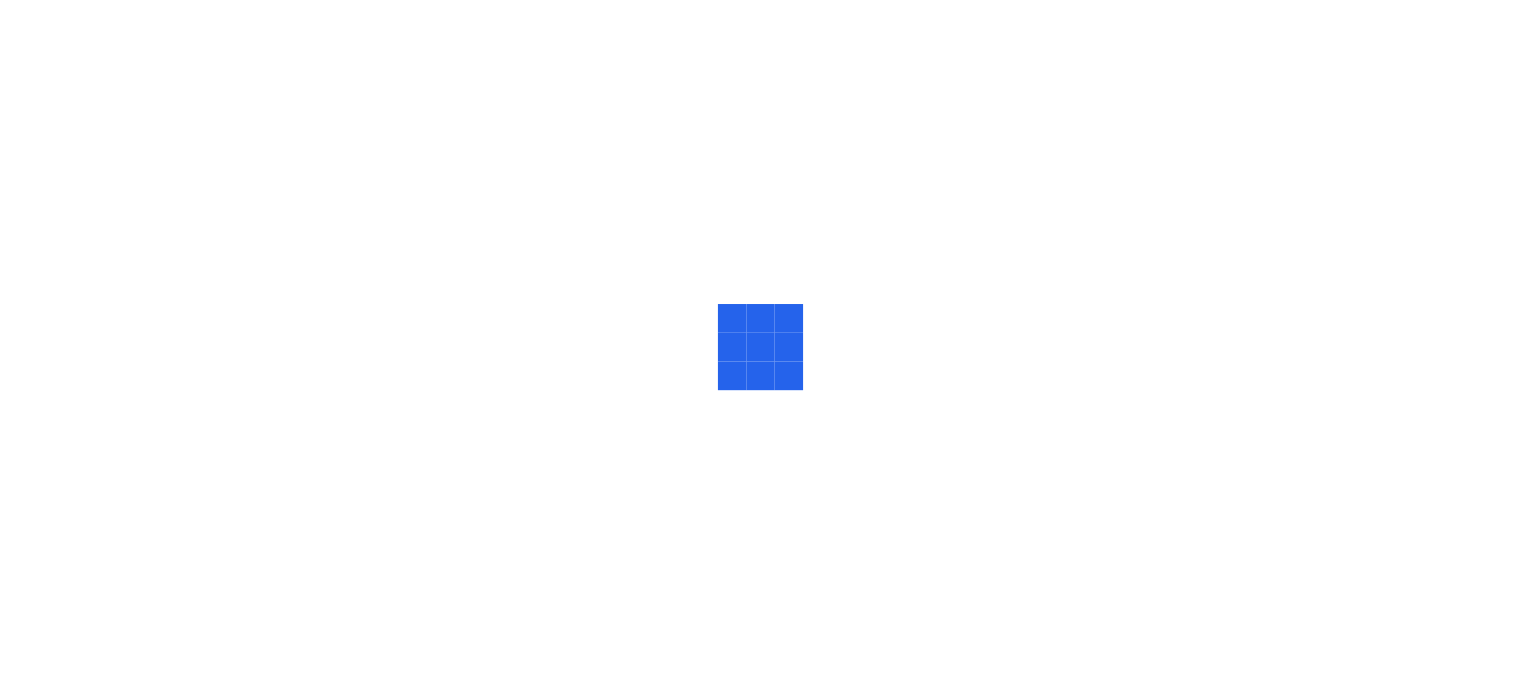 scroll, scrollTop: 0, scrollLeft: 0, axis: both 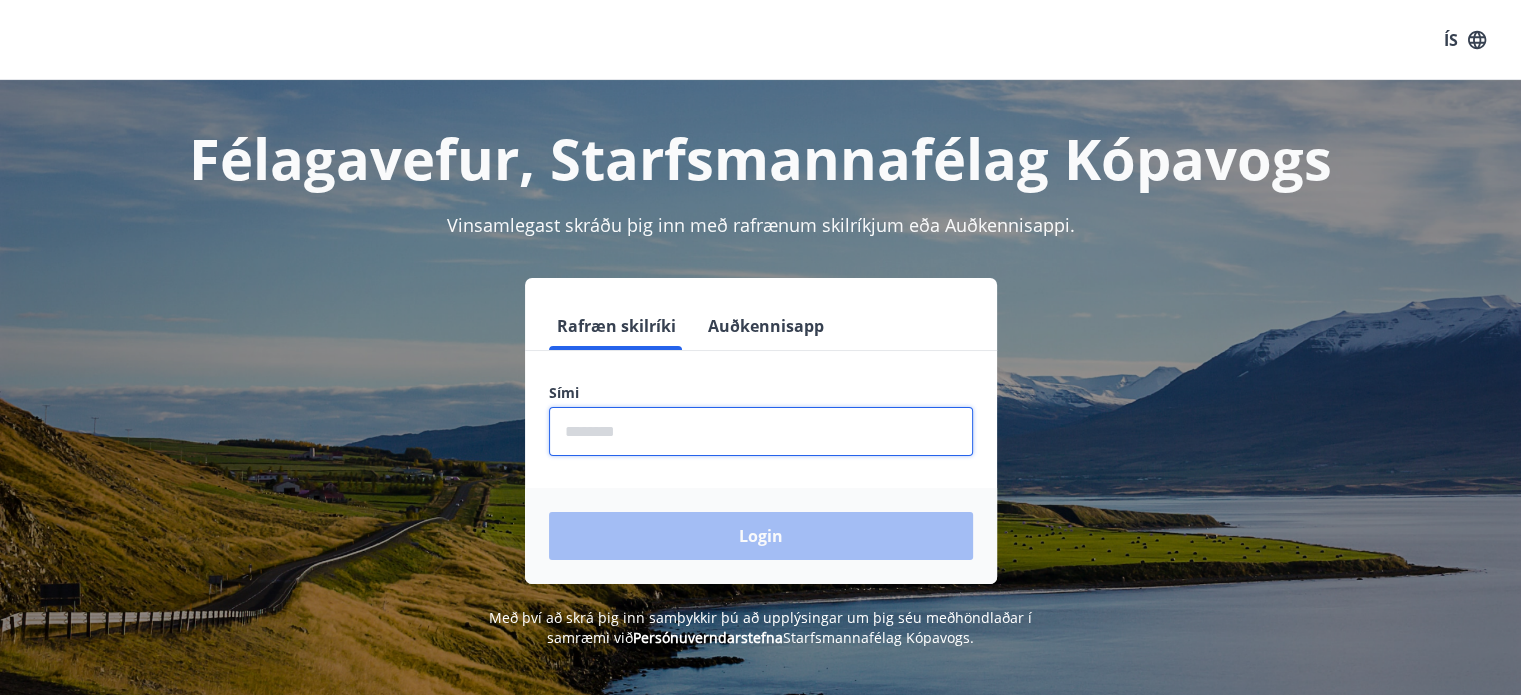 click at bounding box center (761, 431) 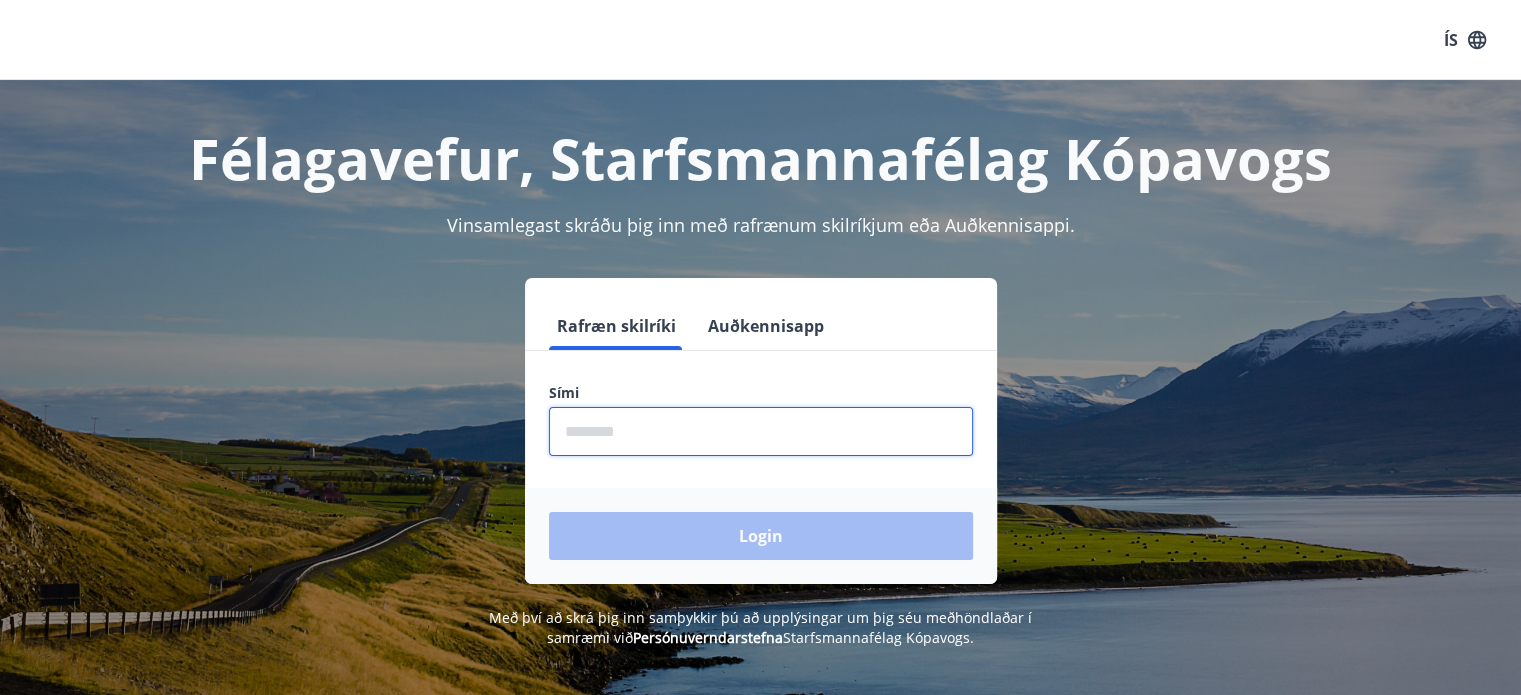 type on "********" 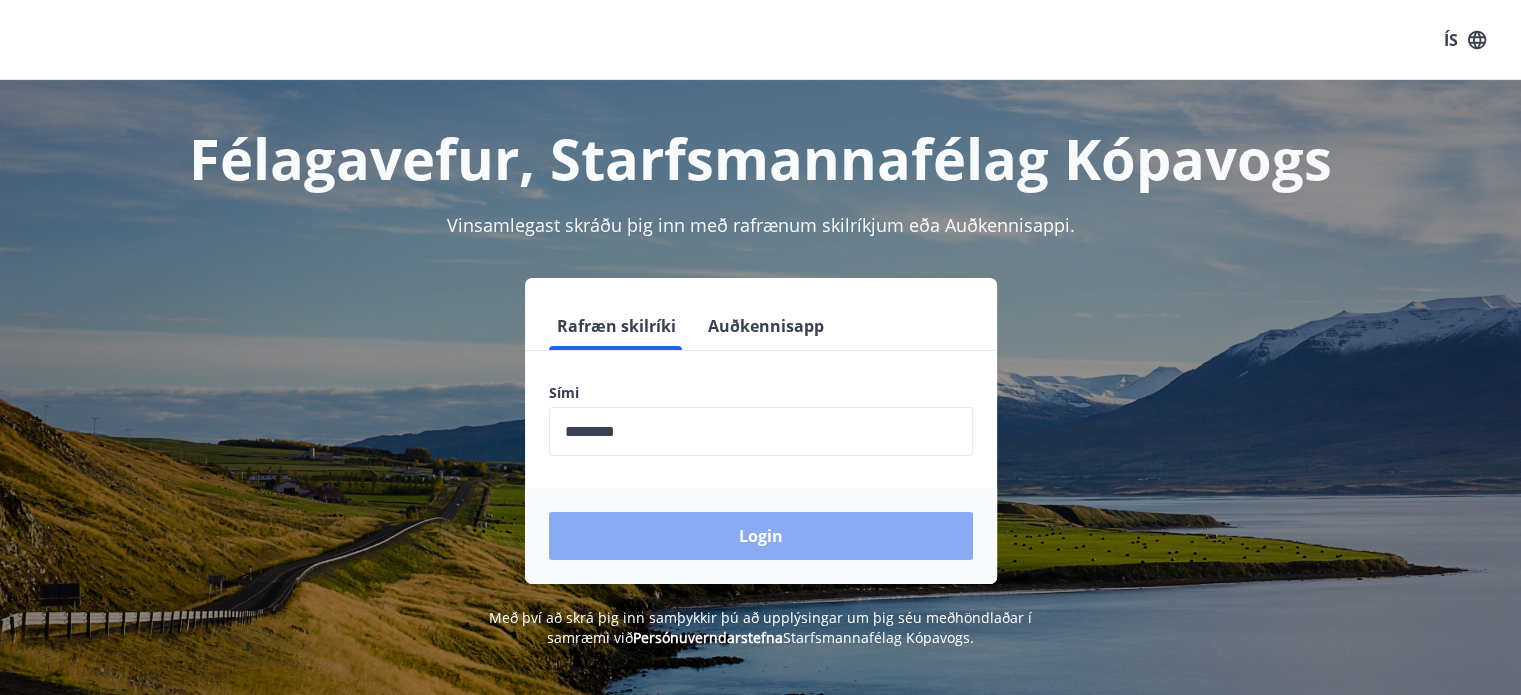 click on "Login" at bounding box center [761, 536] 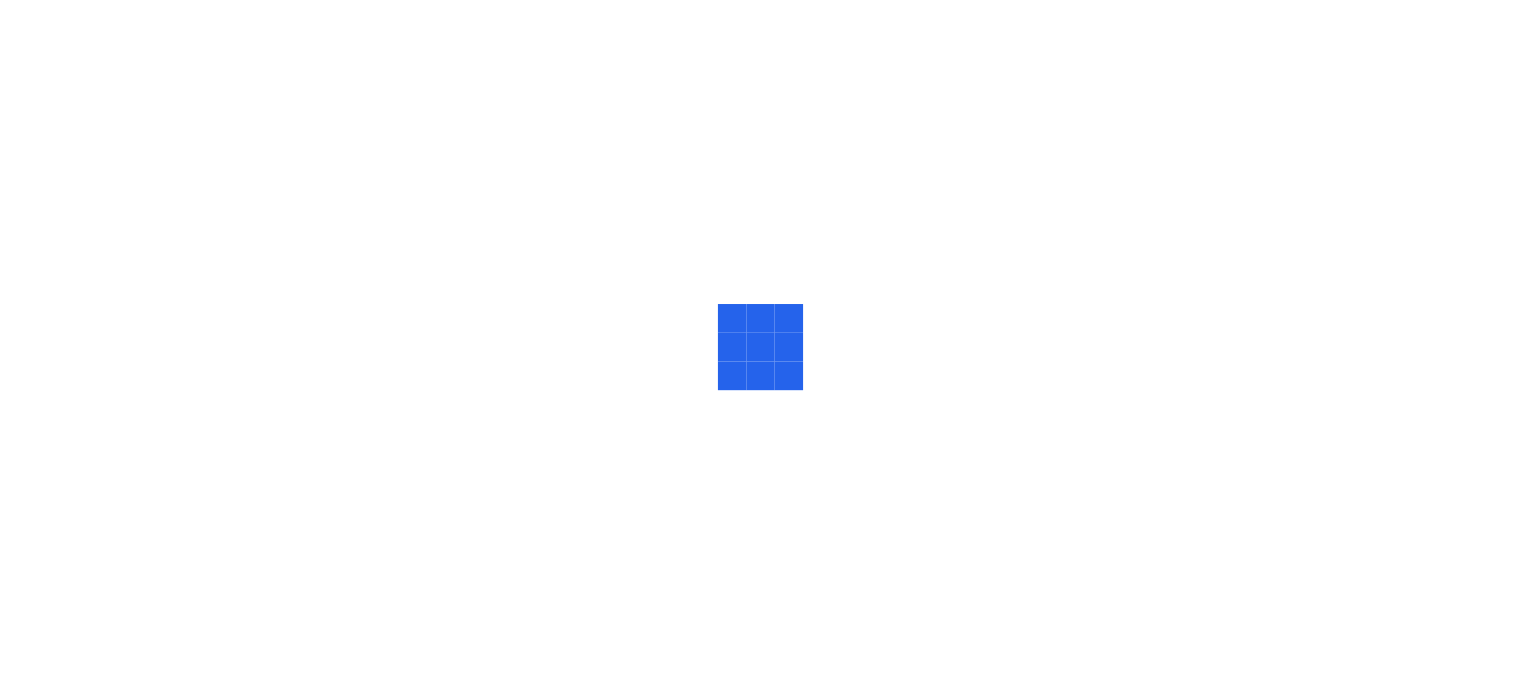 scroll, scrollTop: 0, scrollLeft: 0, axis: both 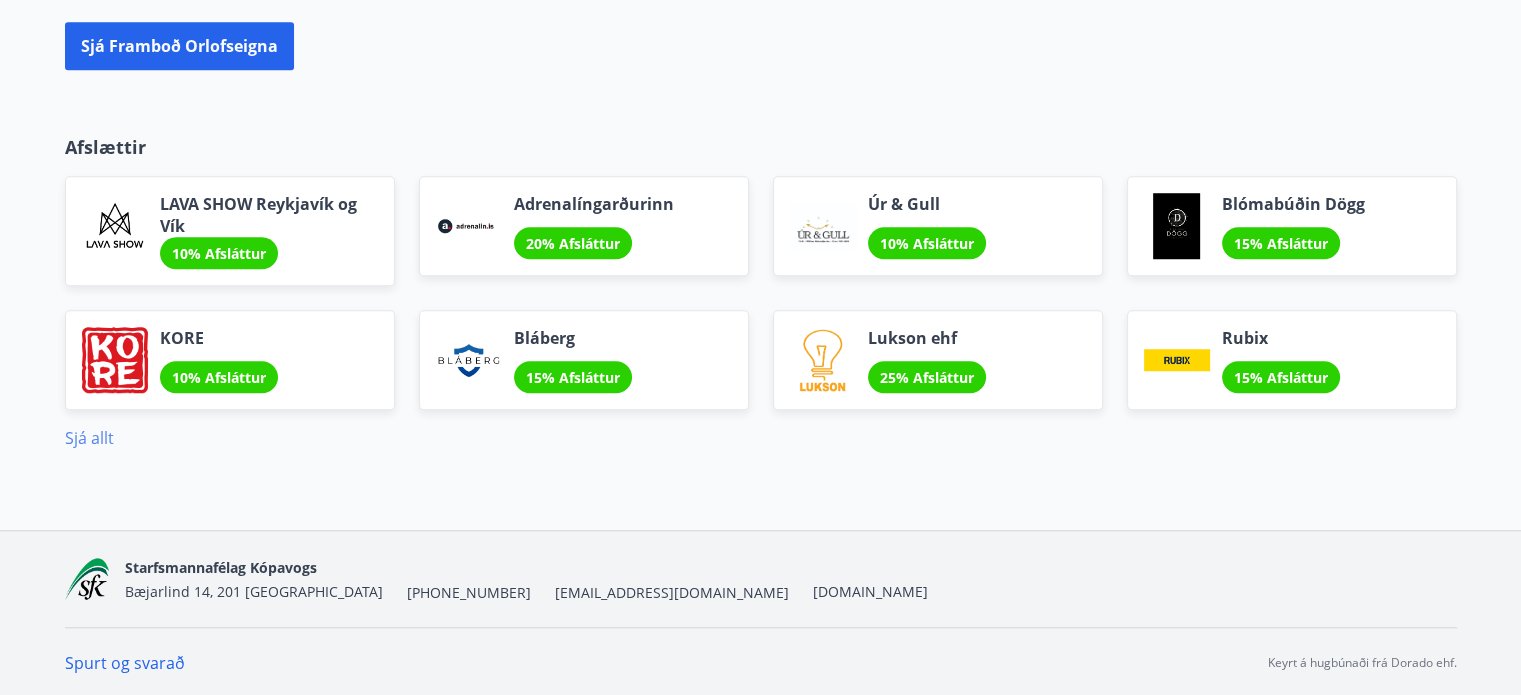 click on "Sjá allt" at bounding box center [89, 438] 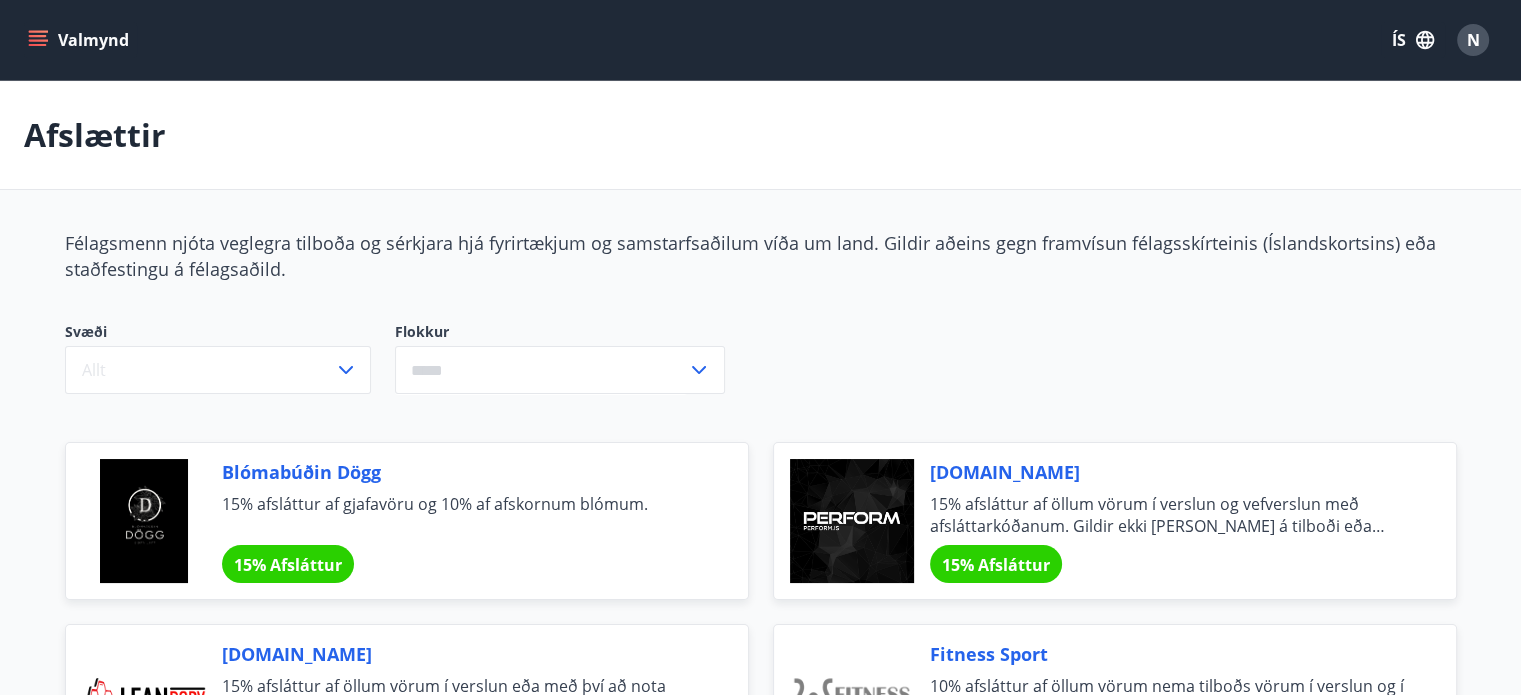 scroll, scrollTop: 100, scrollLeft: 0, axis: vertical 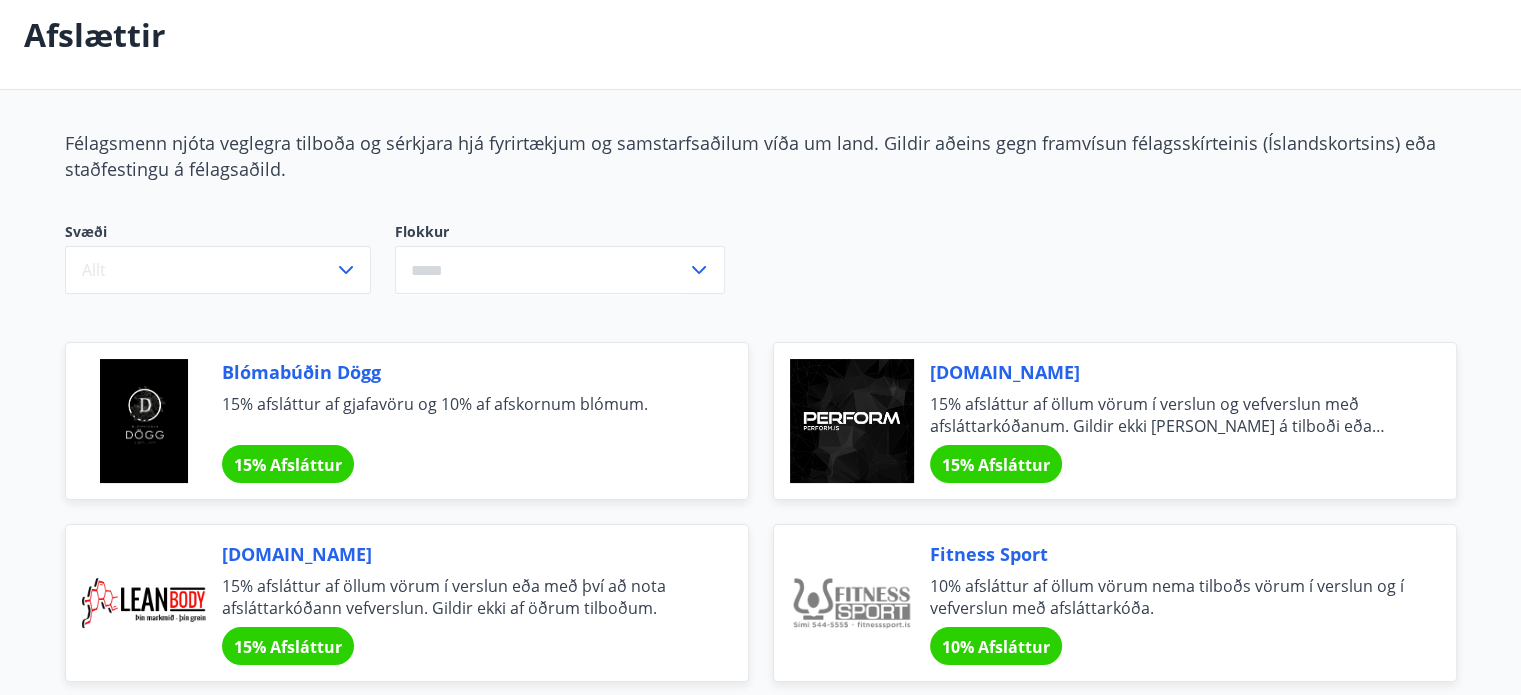 click 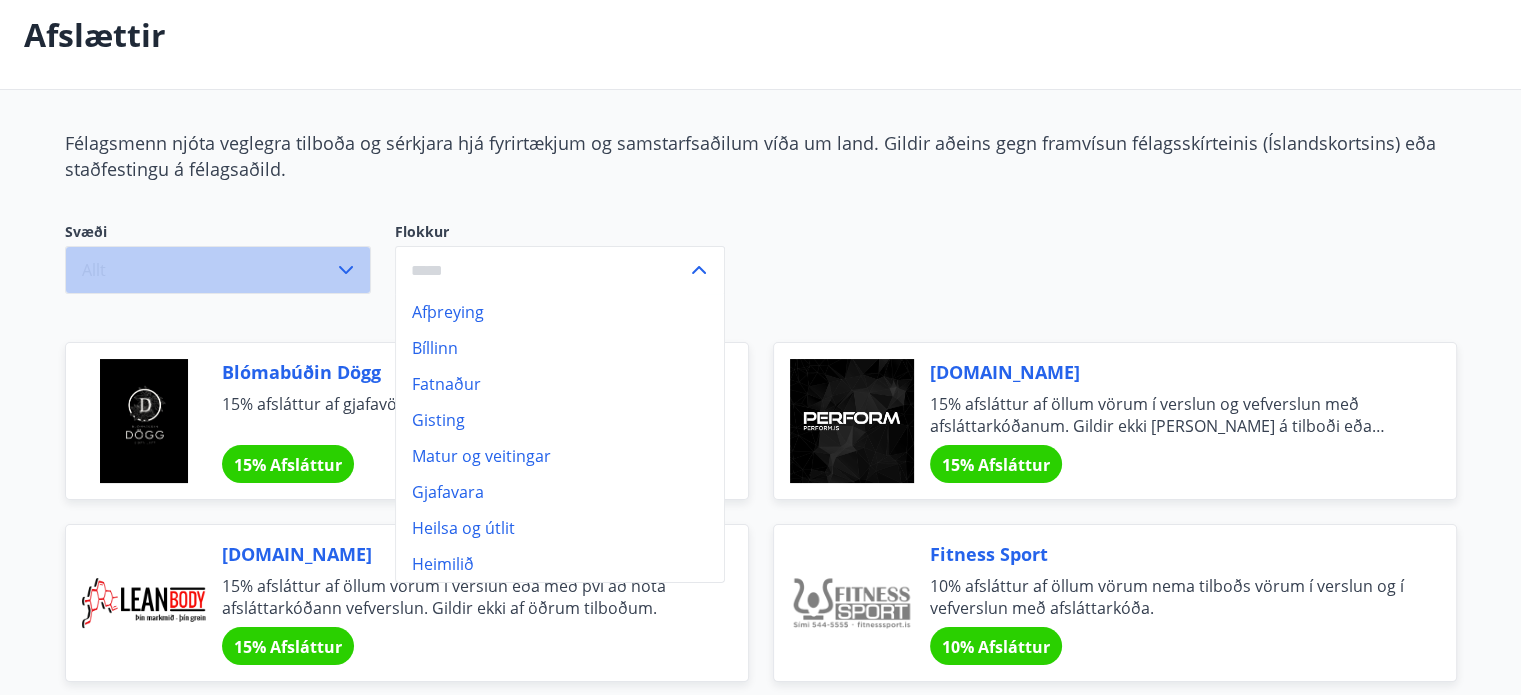 click 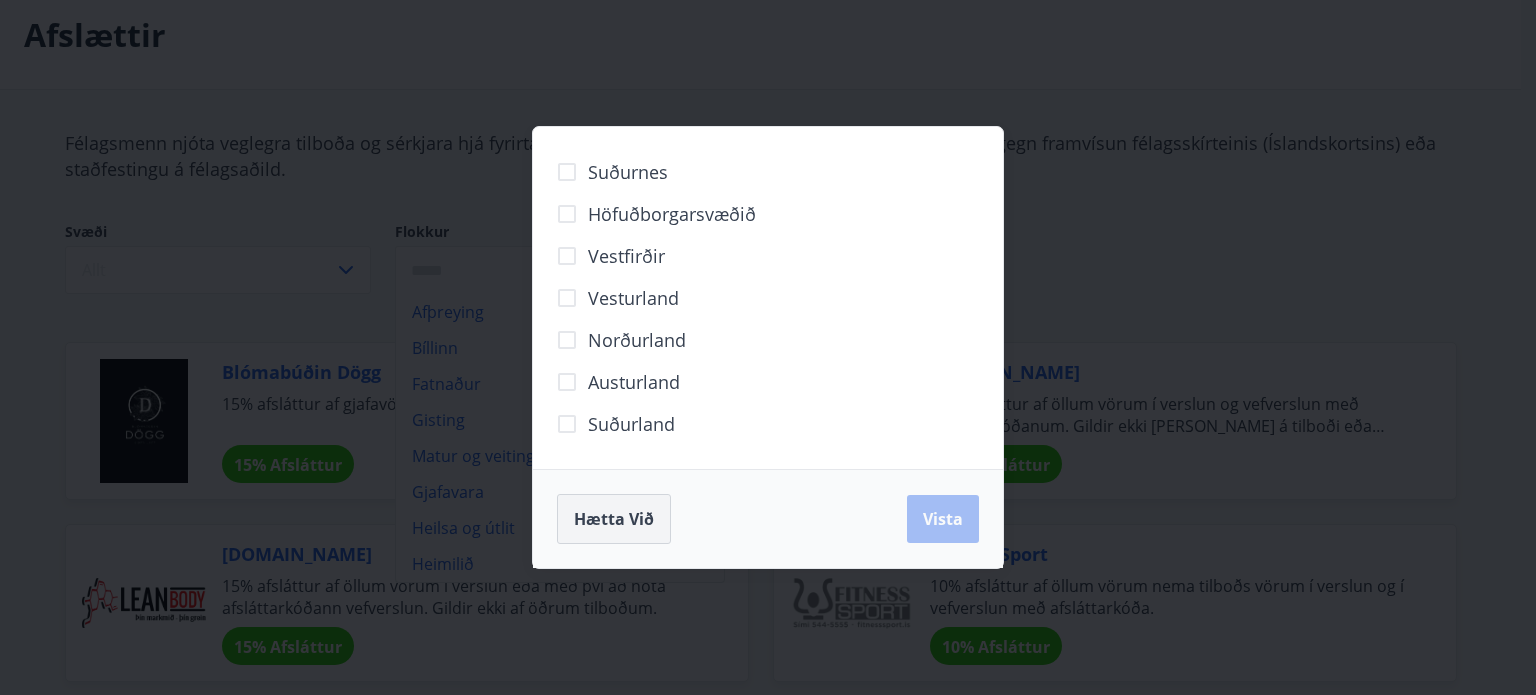 click on "Hætta við" at bounding box center (614, 519) 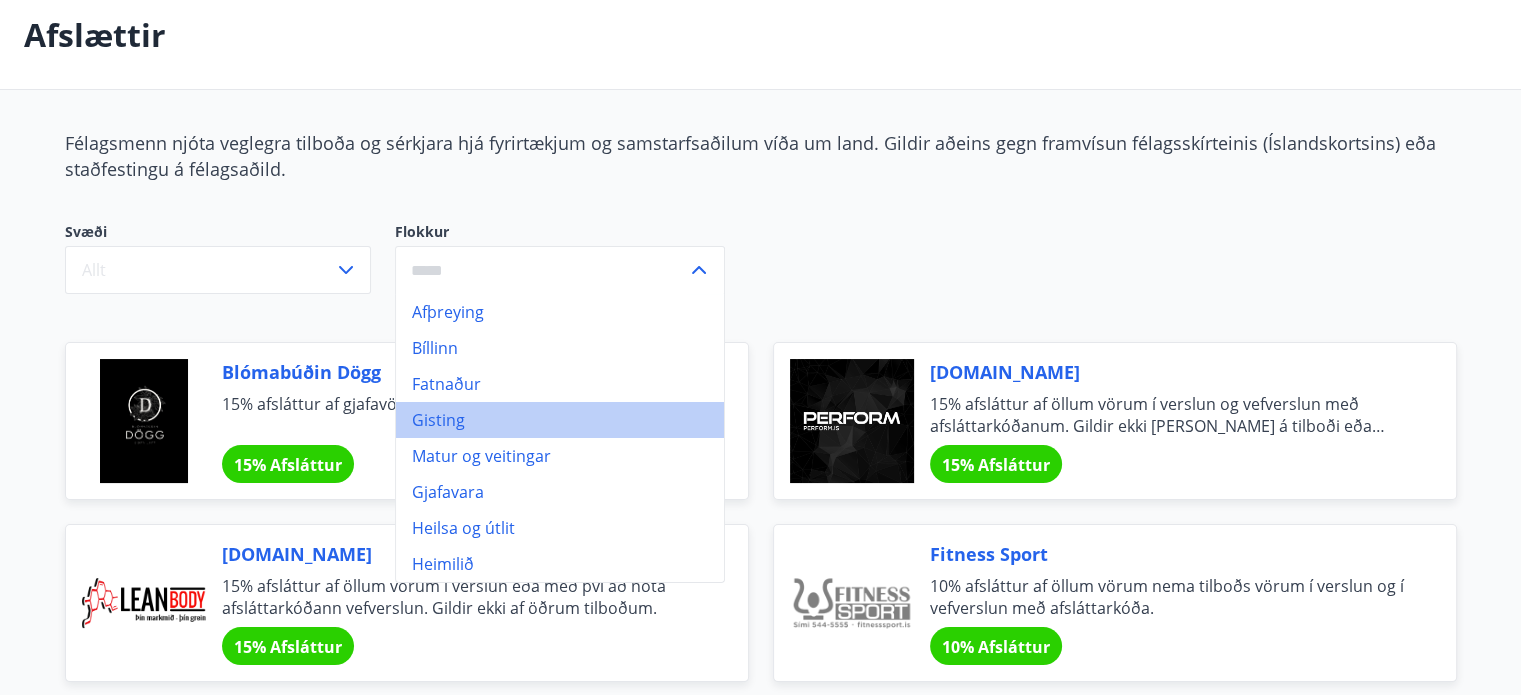 click on "Gisting" at bounding box center [560, 420] 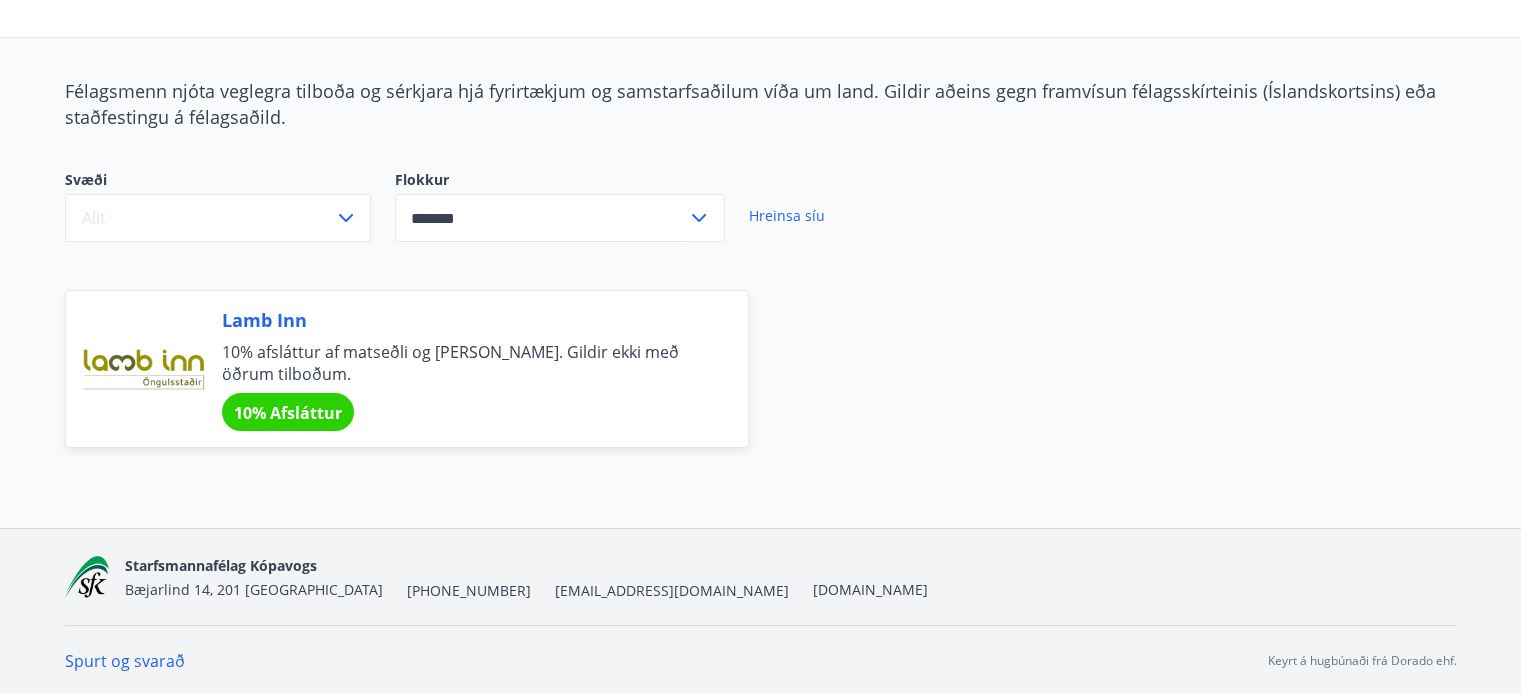 scroll, scrollTop: 0, scrollLeft: 0, axis: both 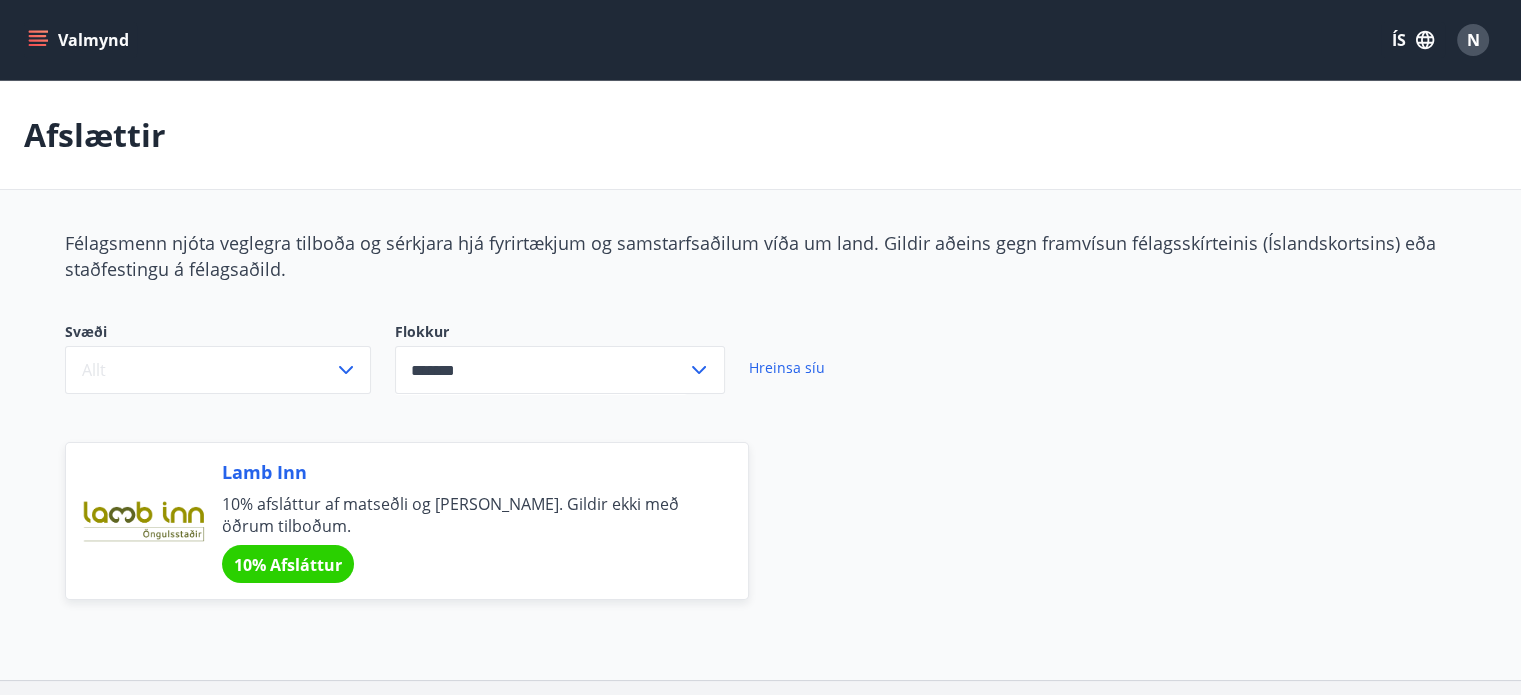 click 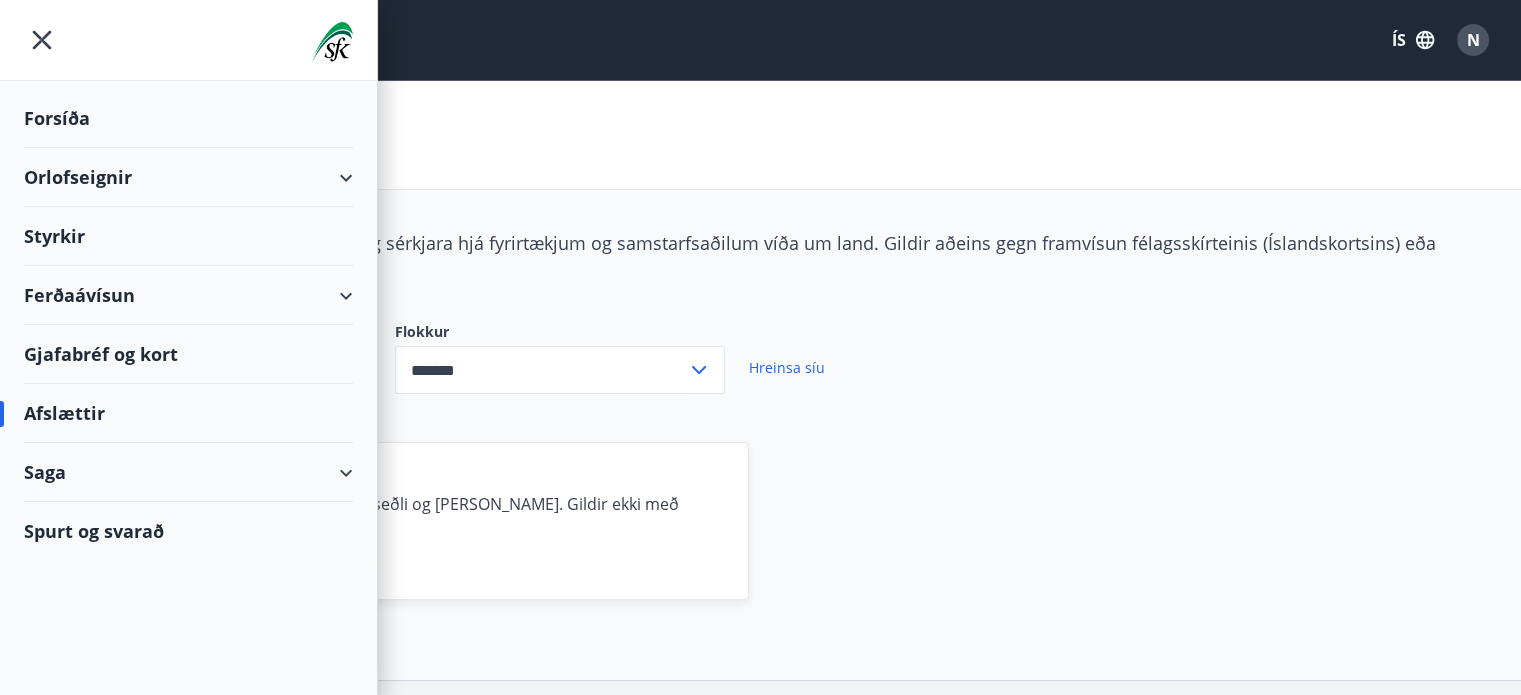 click on "Gjafabréf og kort" at bounding box center [188, 354] 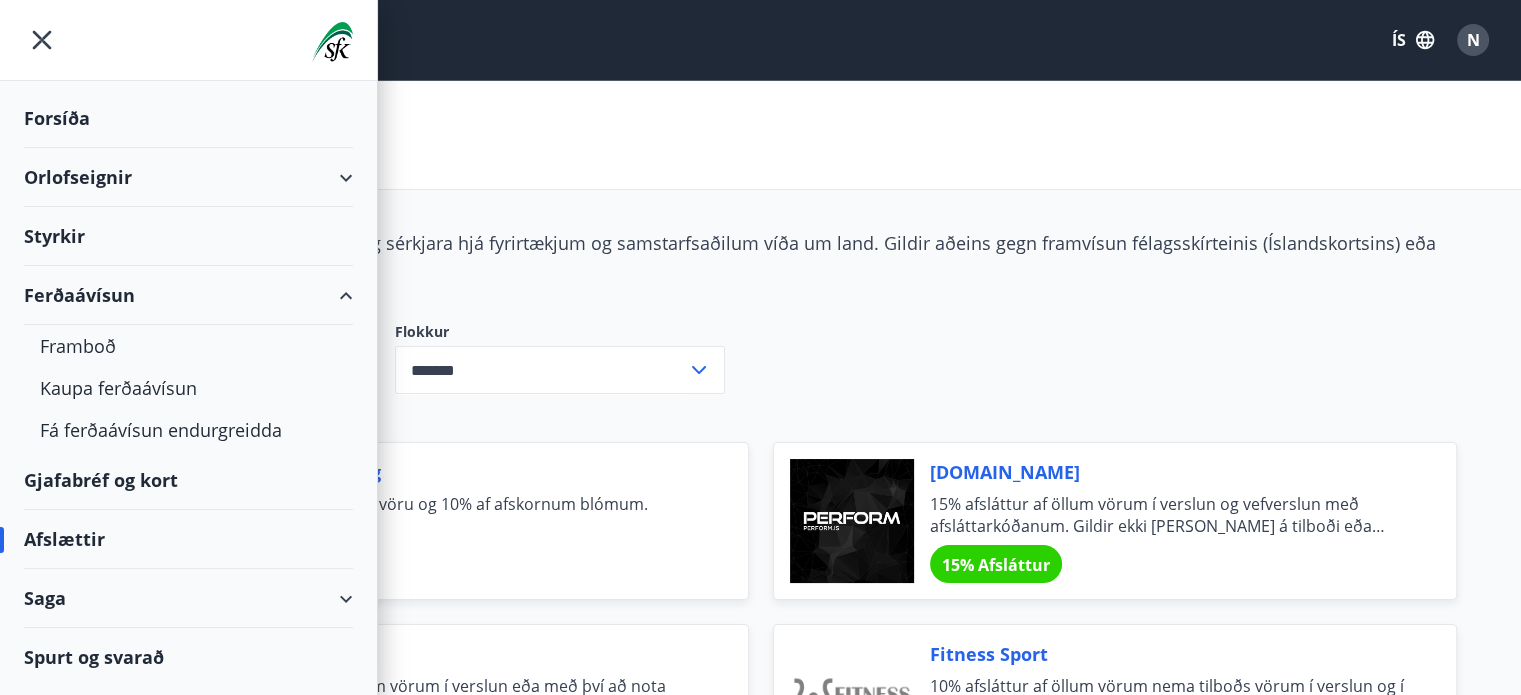 type 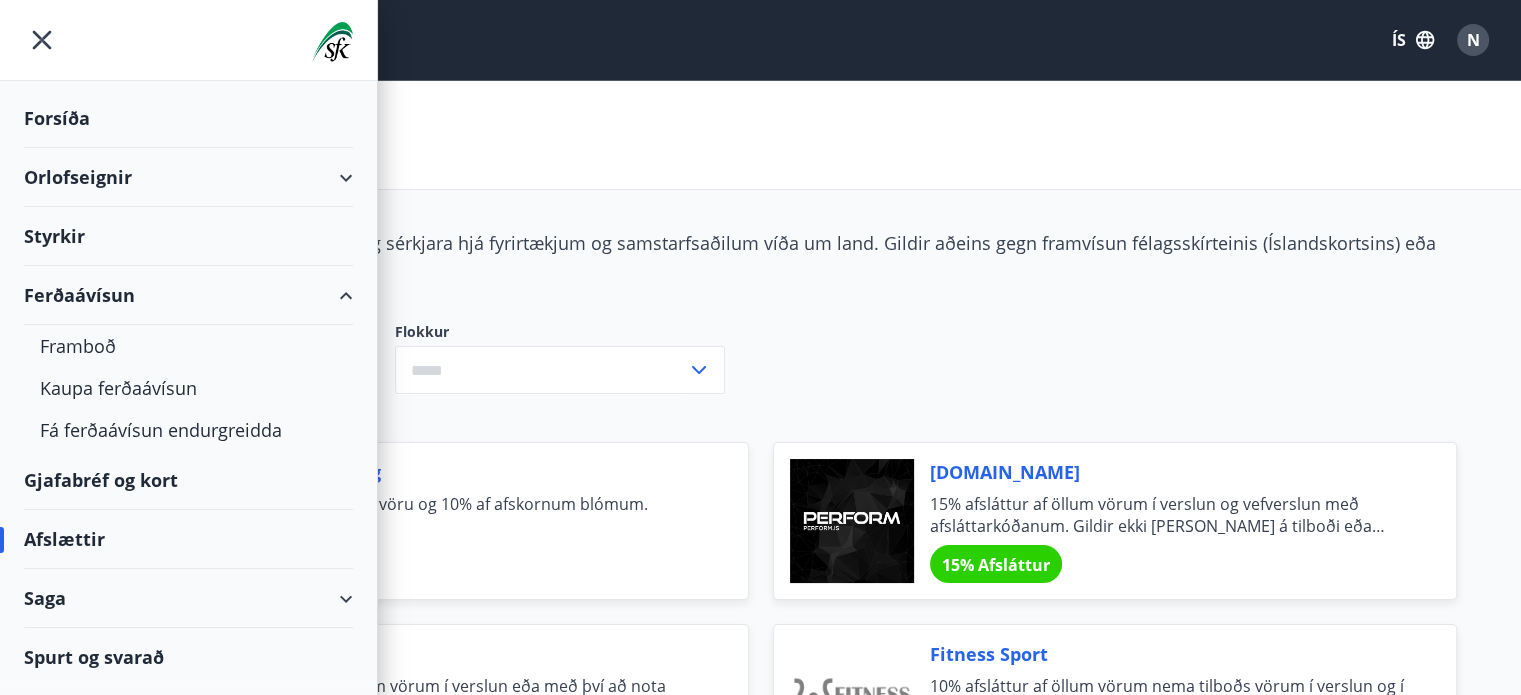 click on "Ferðaávísun" at bounding box center (188, 295) 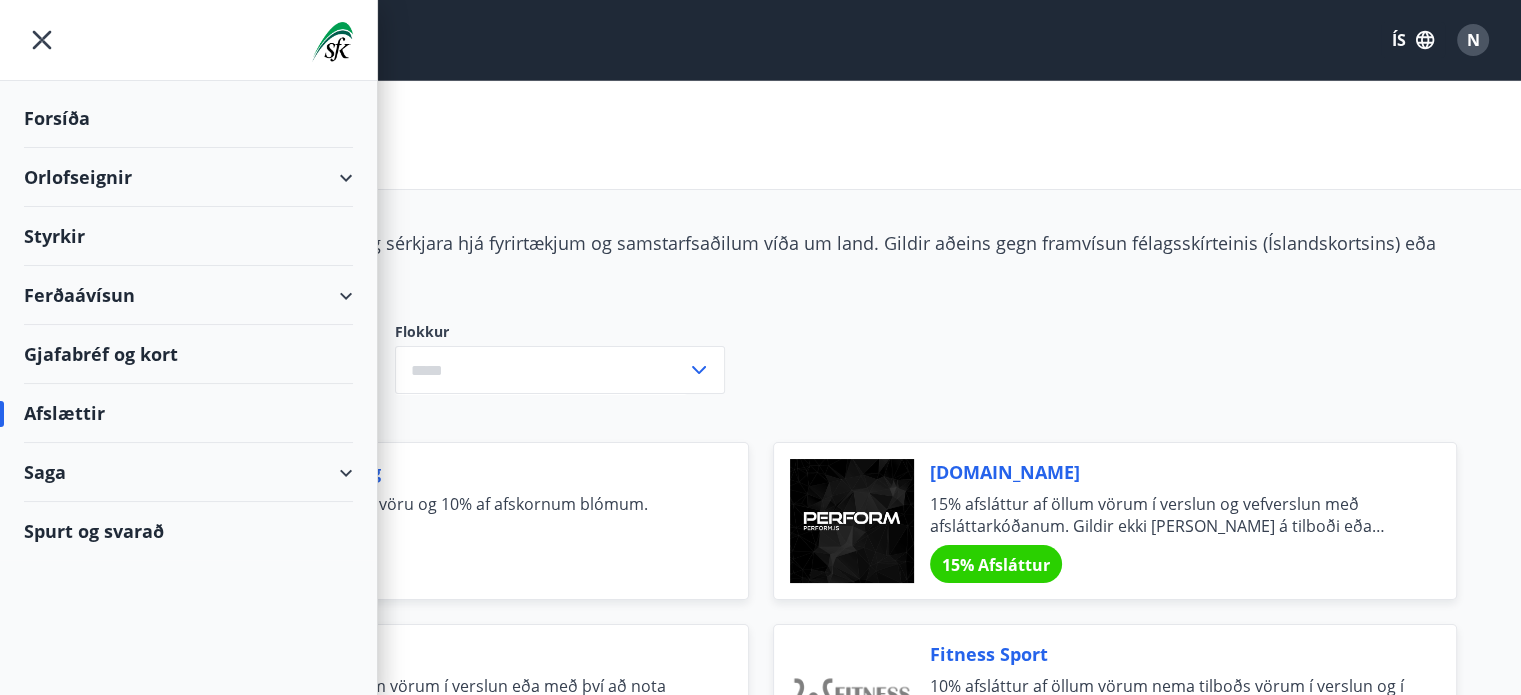 click on "Afslættir" at bounding box center [188, 413] 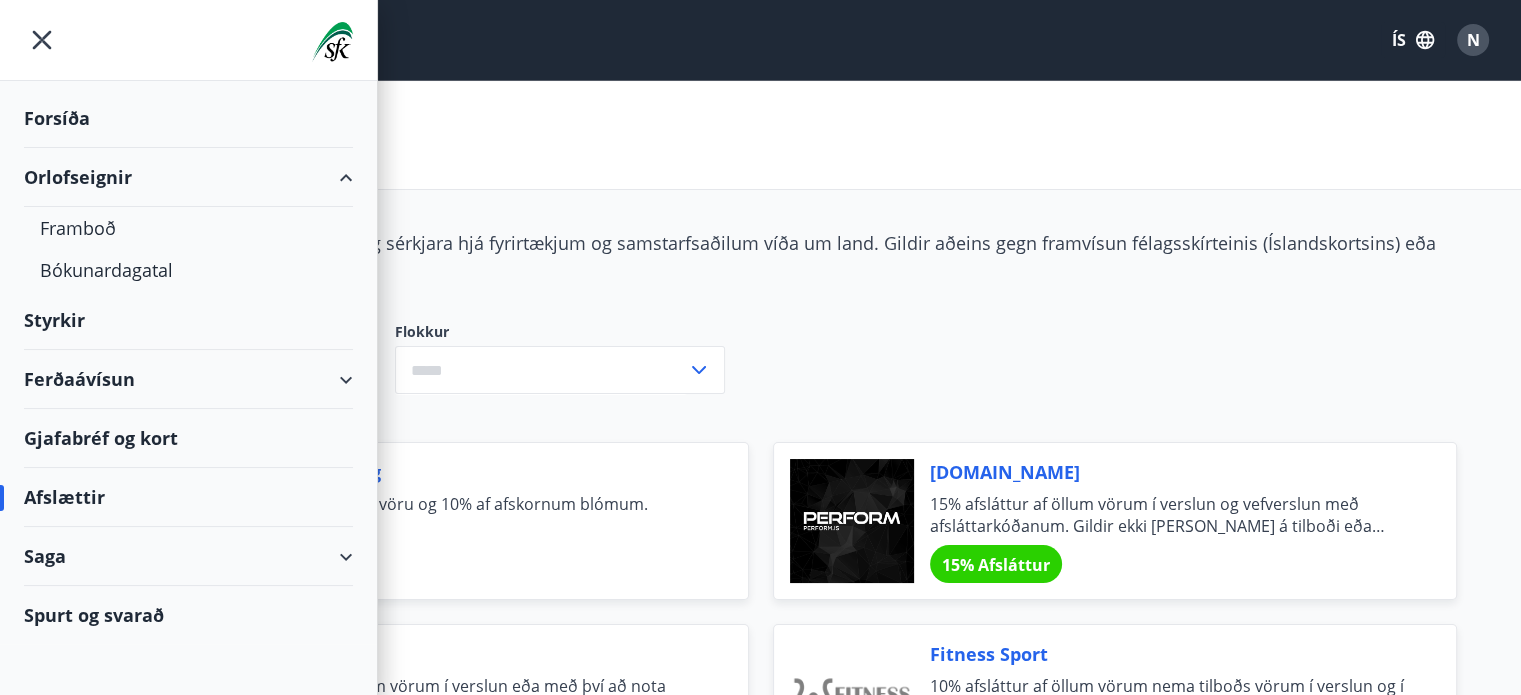 click on "Ferðaávísun" at bounding box center (188, 379) 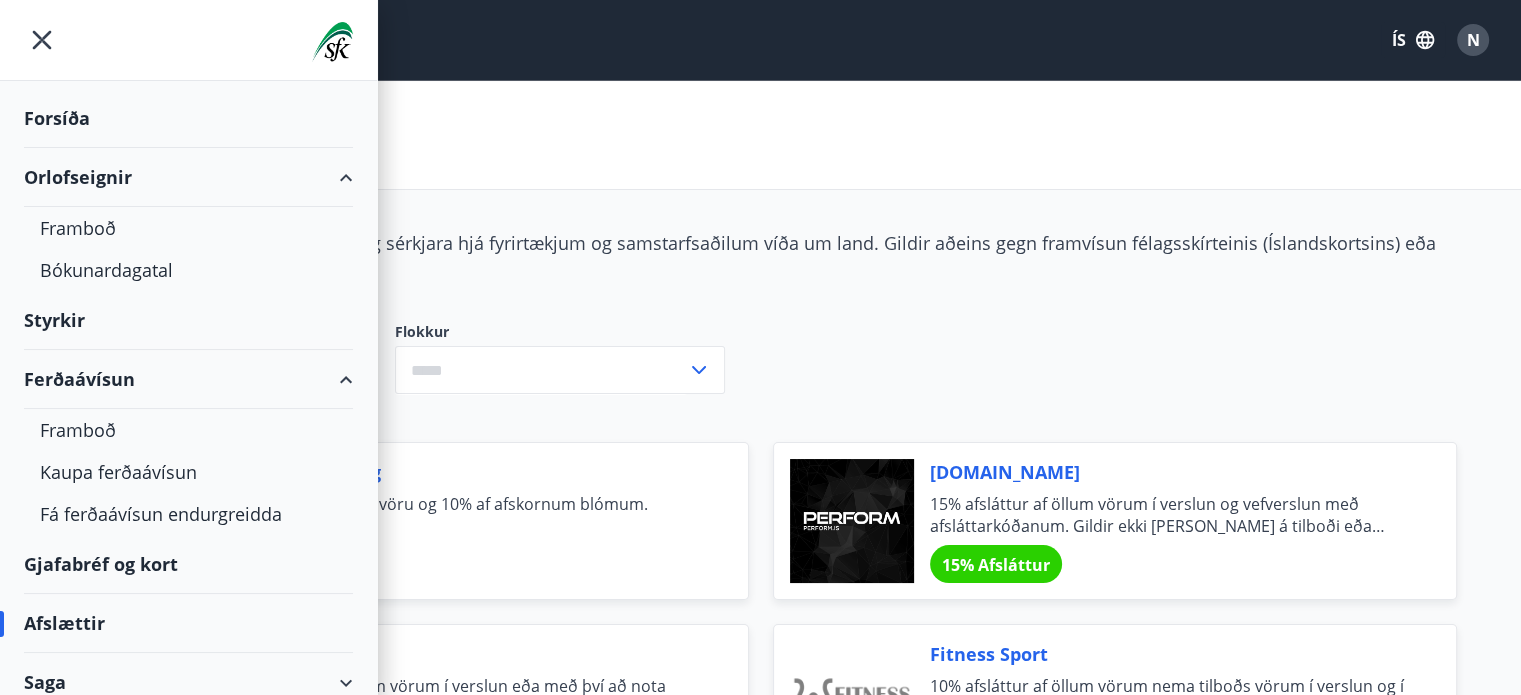 scroll, scrollTop: 73, scrollLeft: 0, axis: vertical 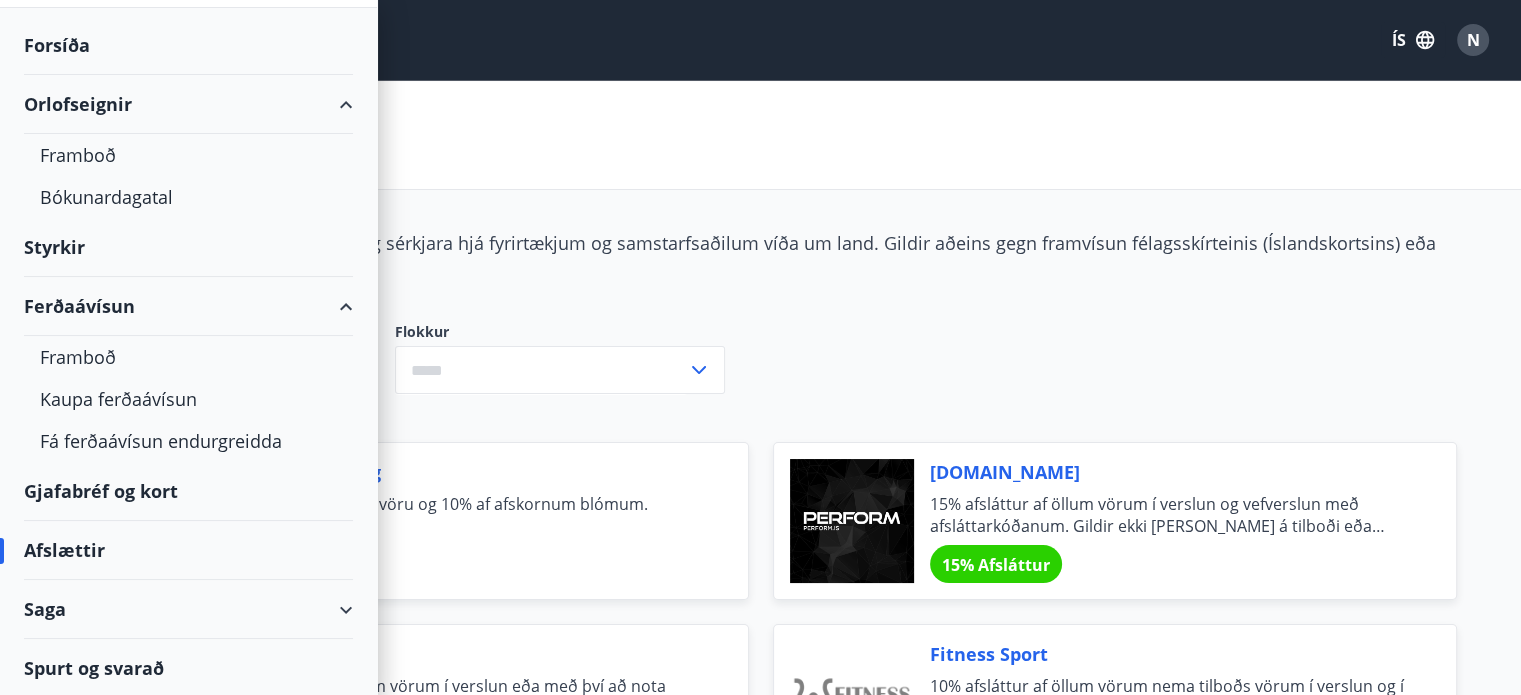 click on "Ferðaávísun" at bounding box center (188, 306) 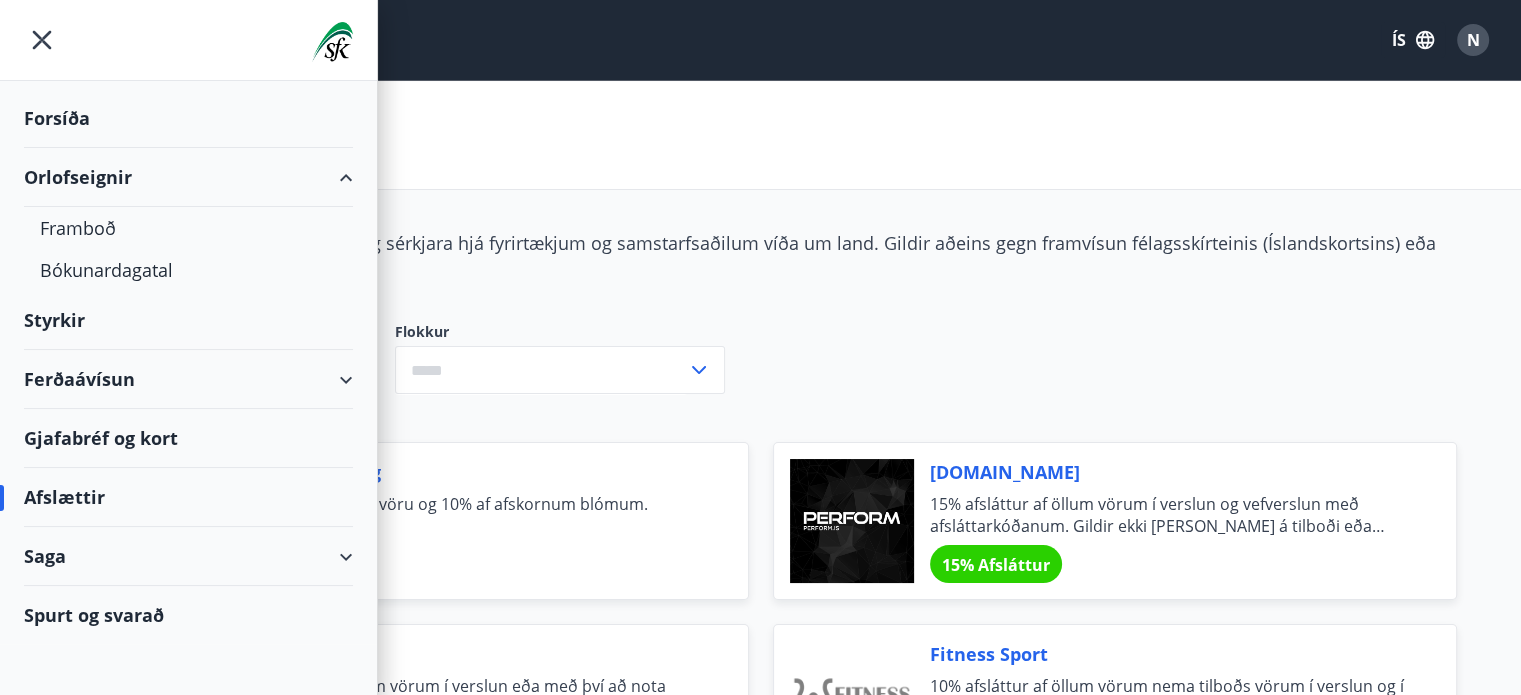 scroll, scrollTop: 0, scrollLeft: 0, axis: both 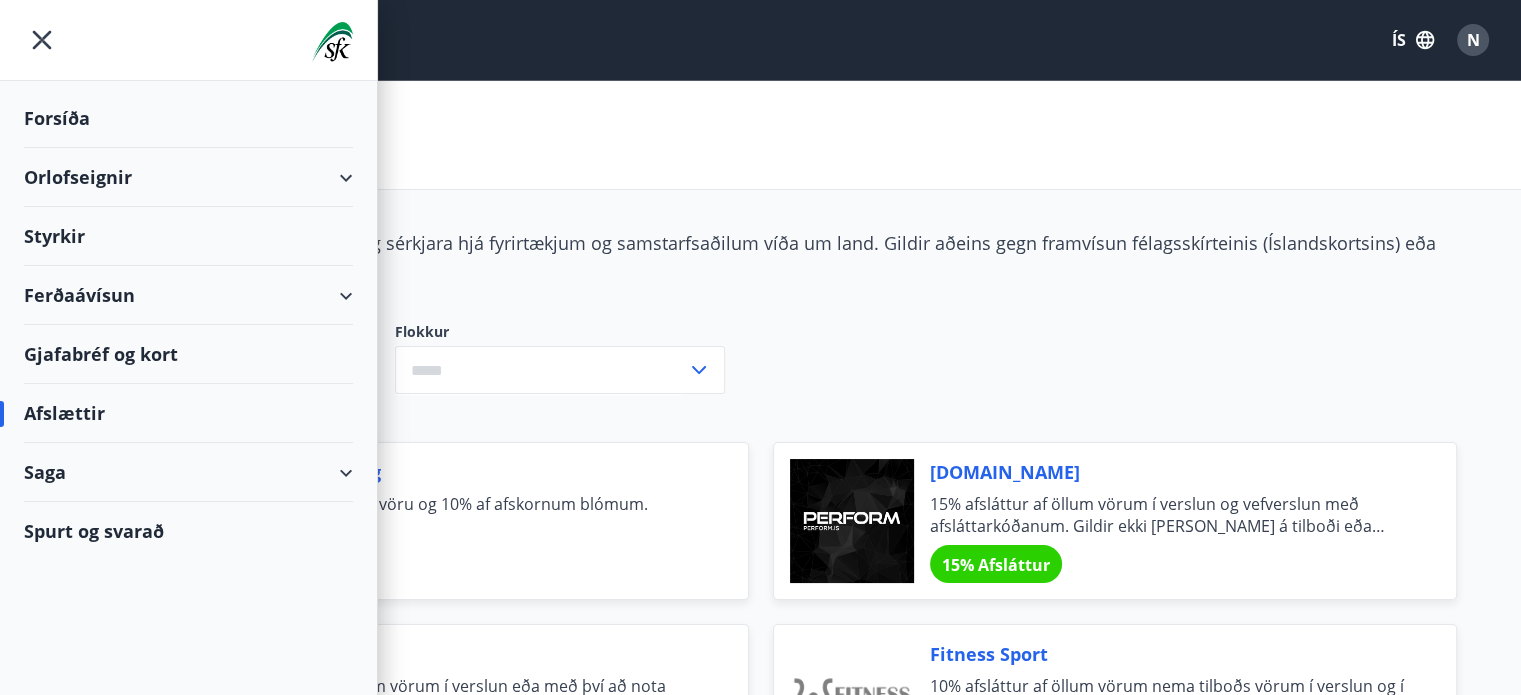 click on "Orlofseignir" at bounding box center (188, 177) 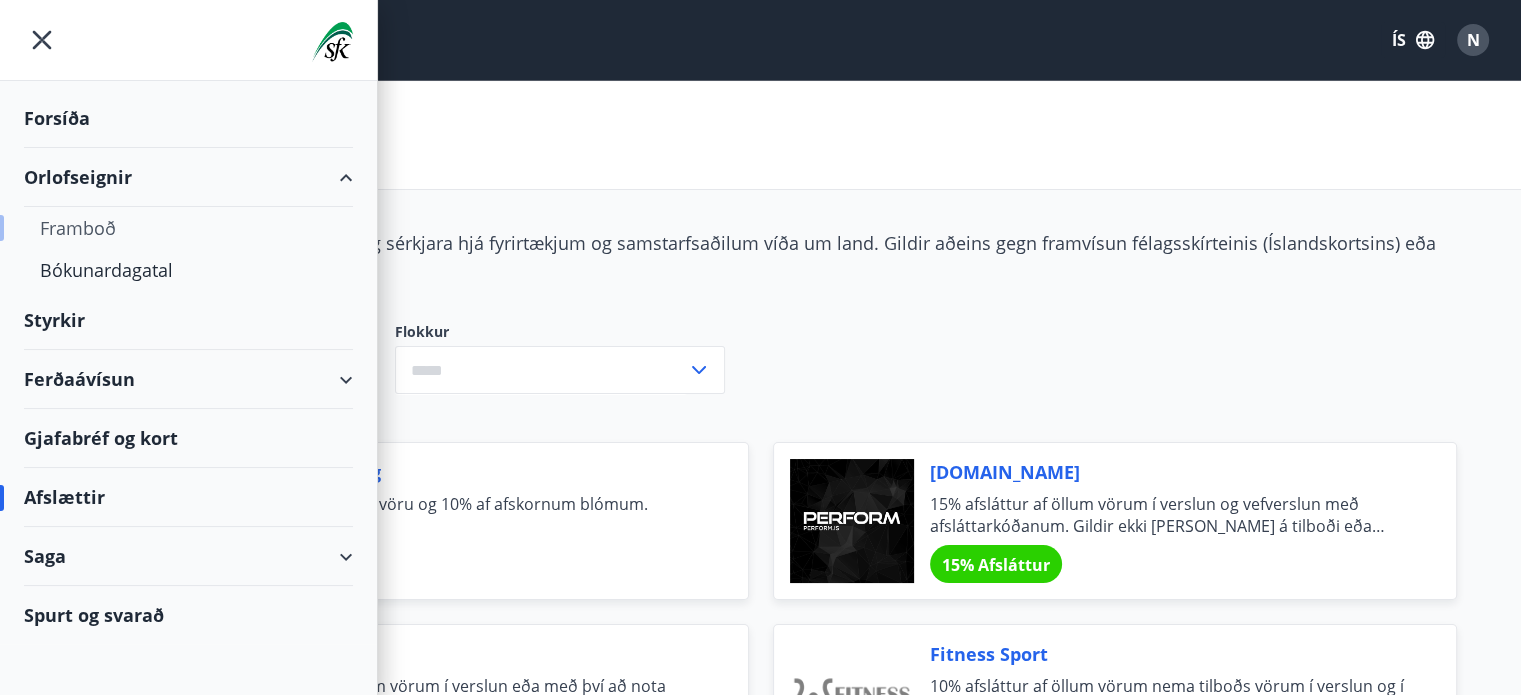 click on "Framboð" at bounding box center (188, 228) 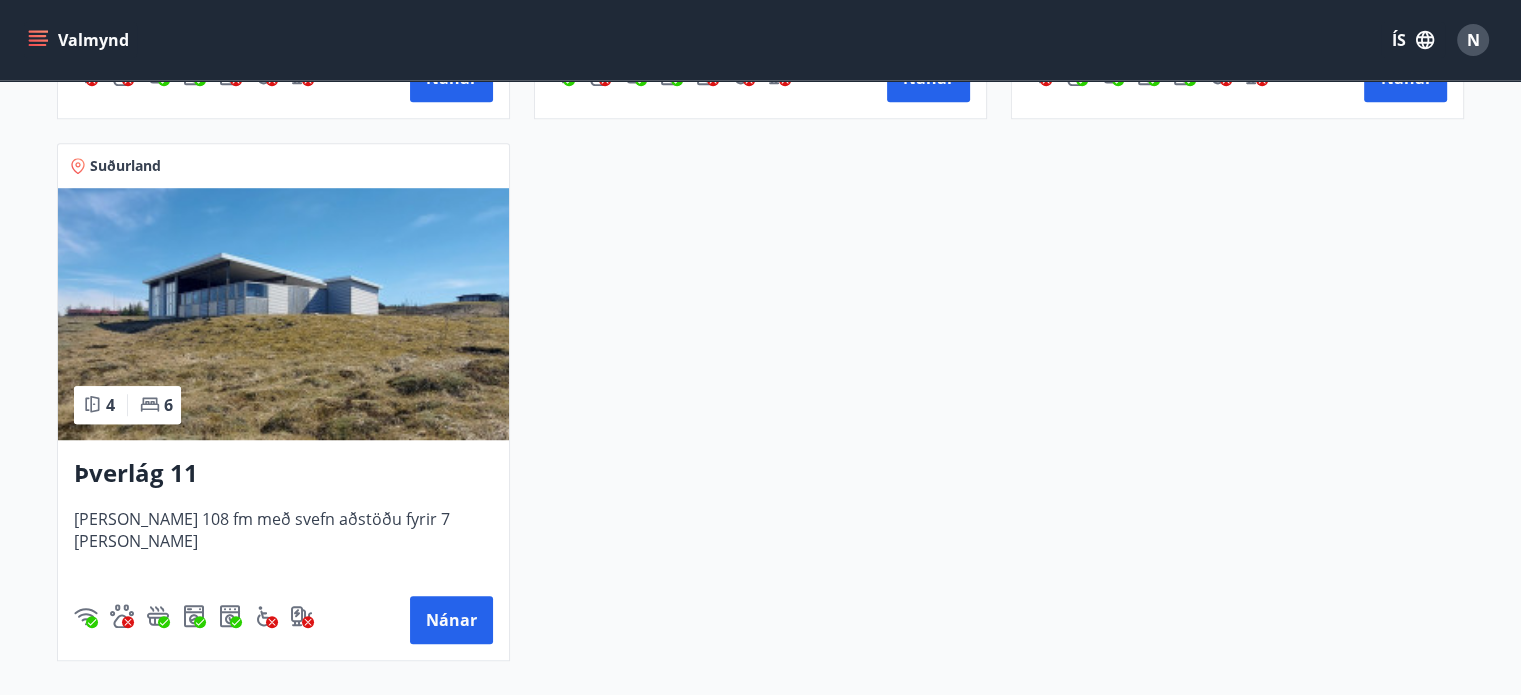 scroll, scrollTop: 1628, scrollLeft: 0, axis: vertical 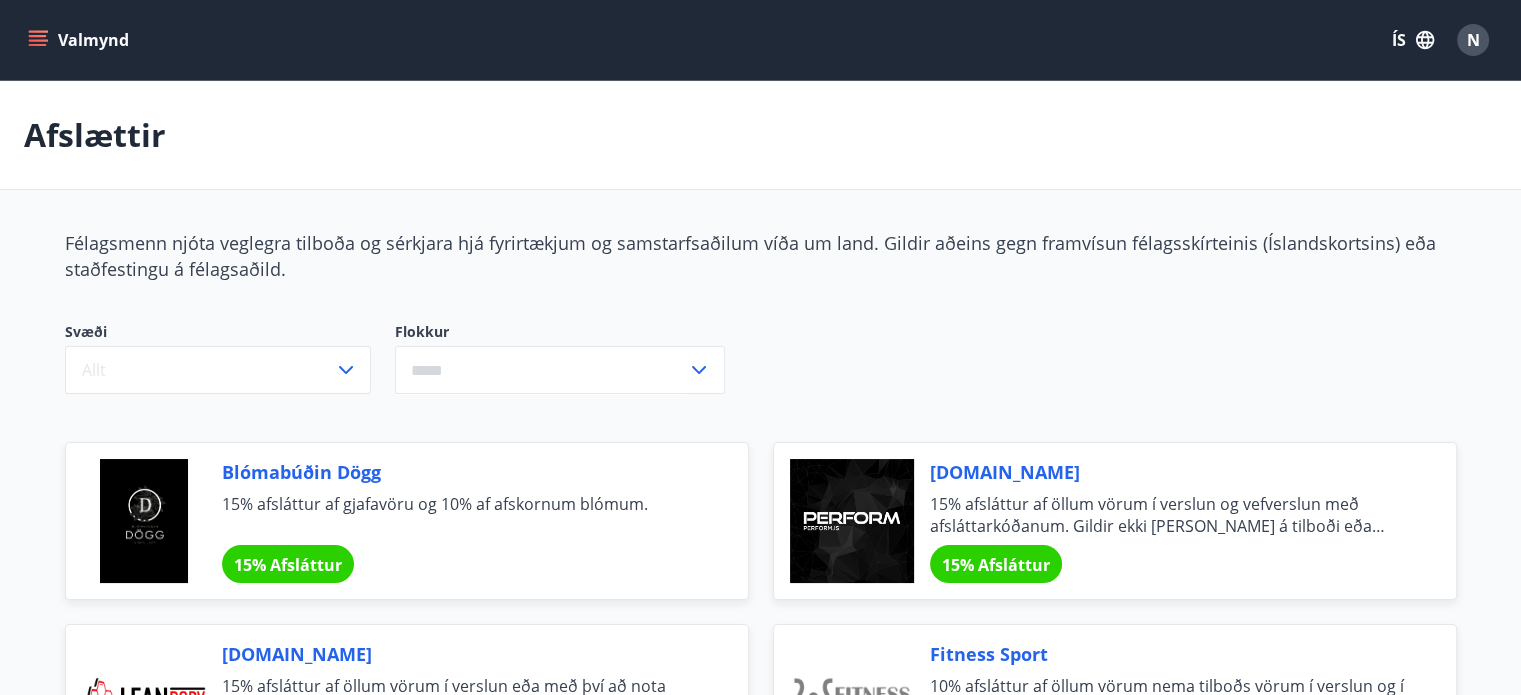 click 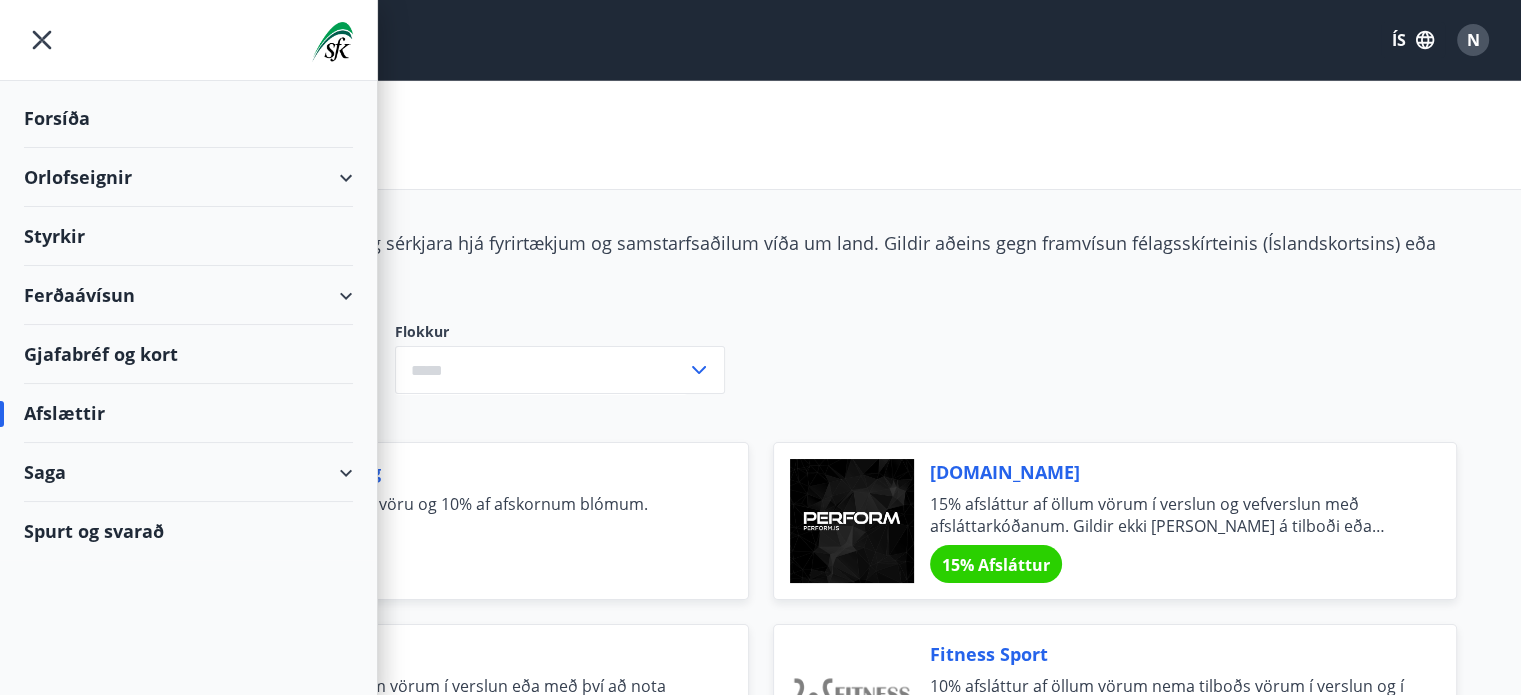 click on "Orlofseignir" at bounding box center [188, 177] 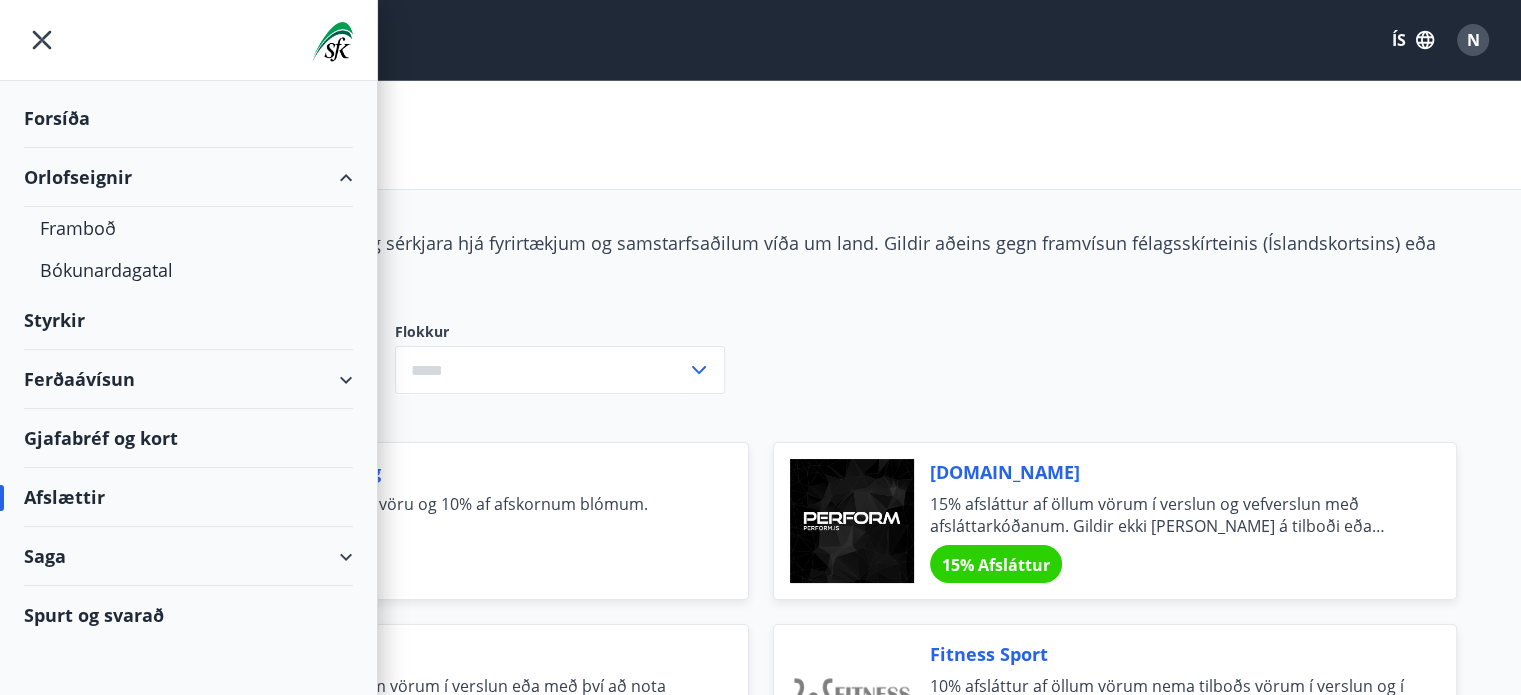 click on "Orlofseignir" at bounding box center [188, 177] 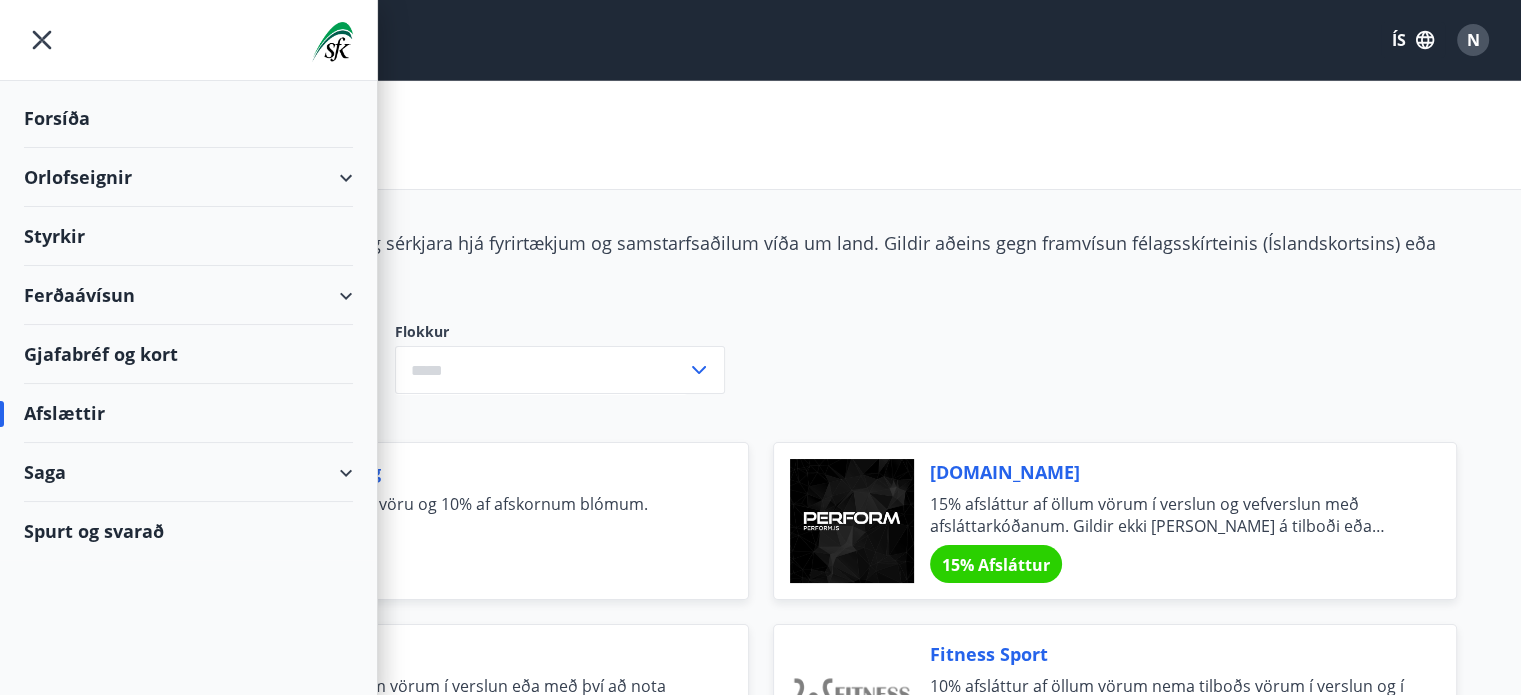 click on "Gjafabréf og kort" at bounding box center [188, 354] 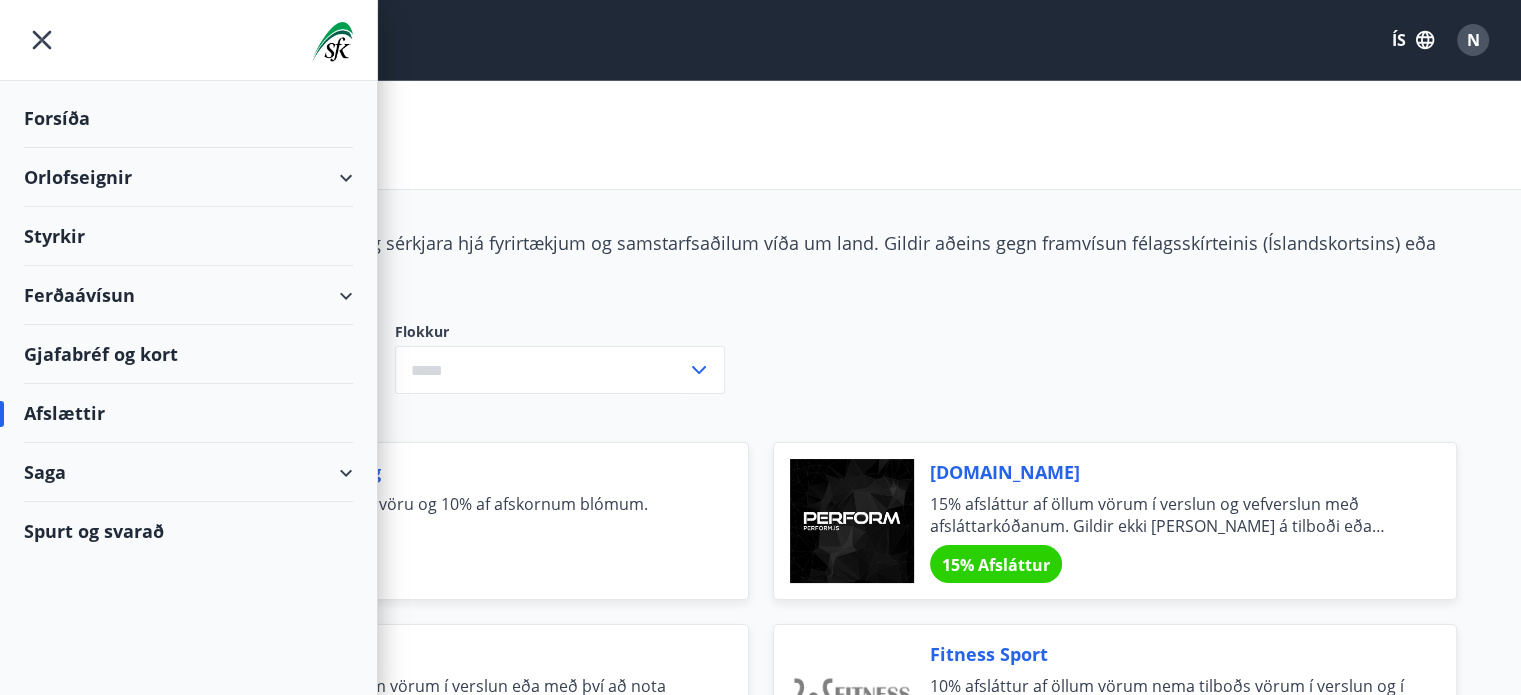 click on "Saga" at bounding box center (188, 472) 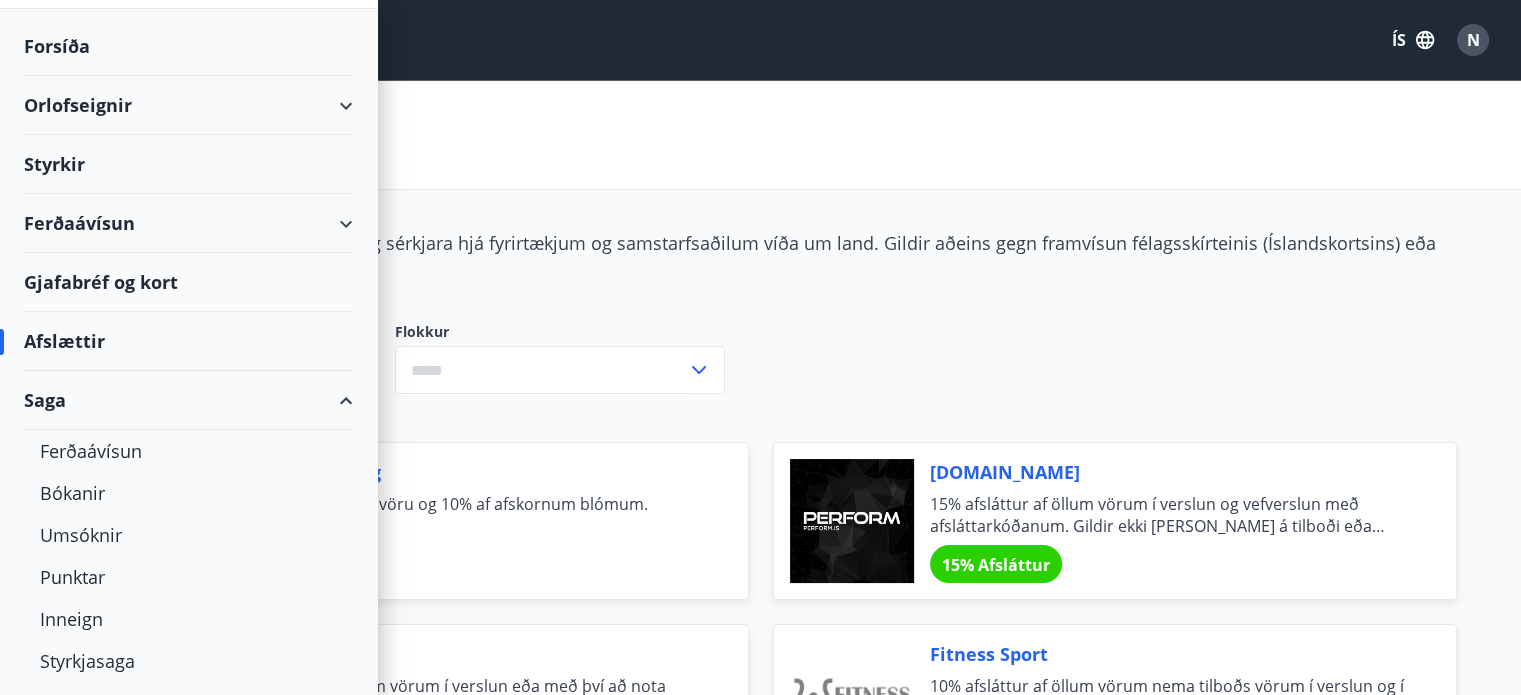 scroll, scrollTop: 157, scrollLeft: 0, axis: vertical 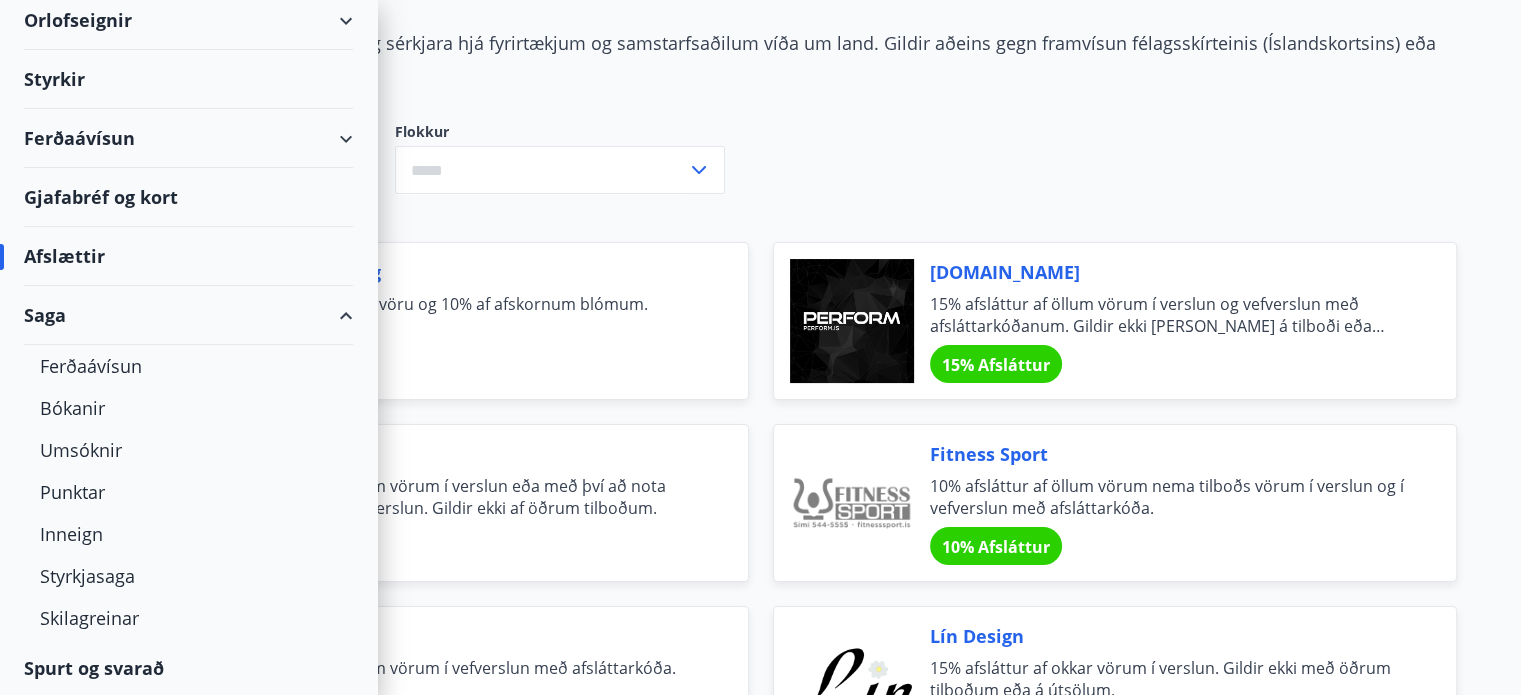 click on "Saga" at bounding box center (188, 315) 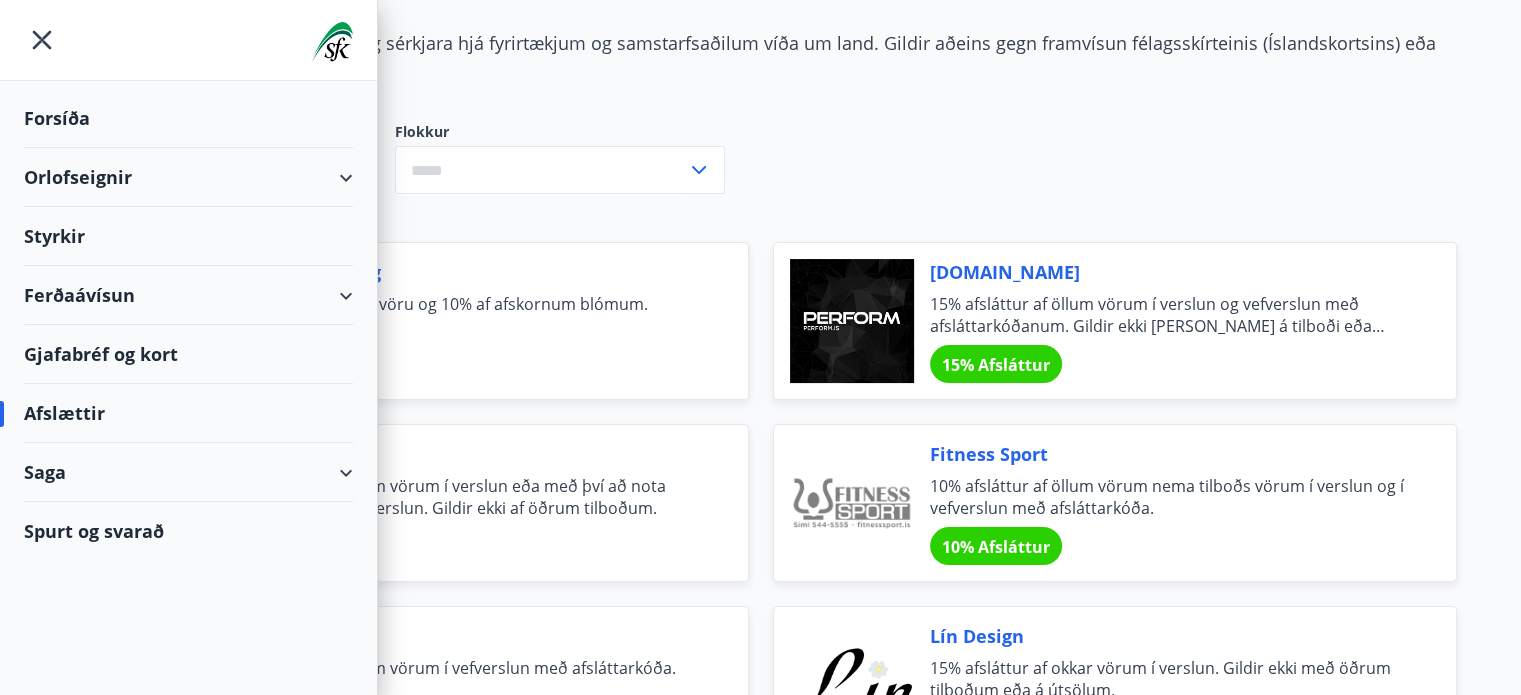 scroll, scrollTop: 0, scrollLeft: 0, axis: both 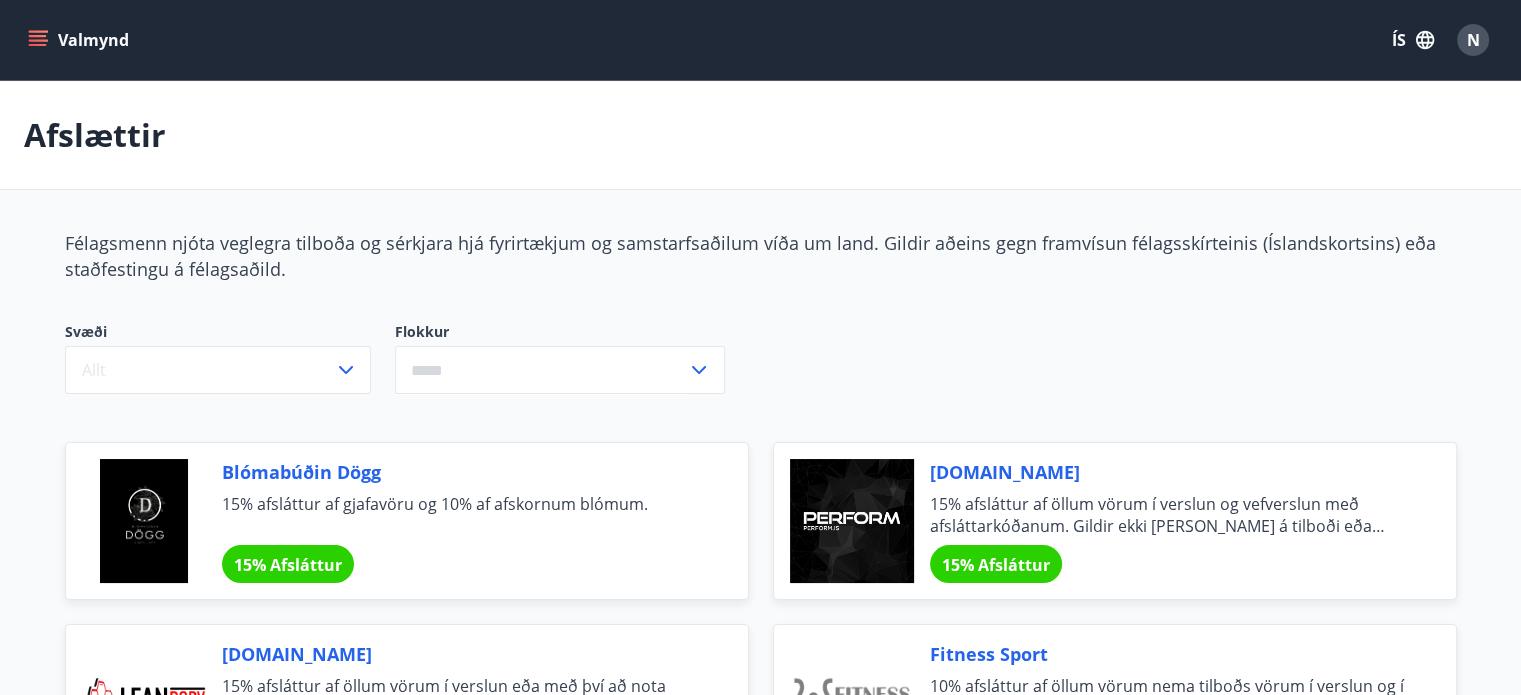 click 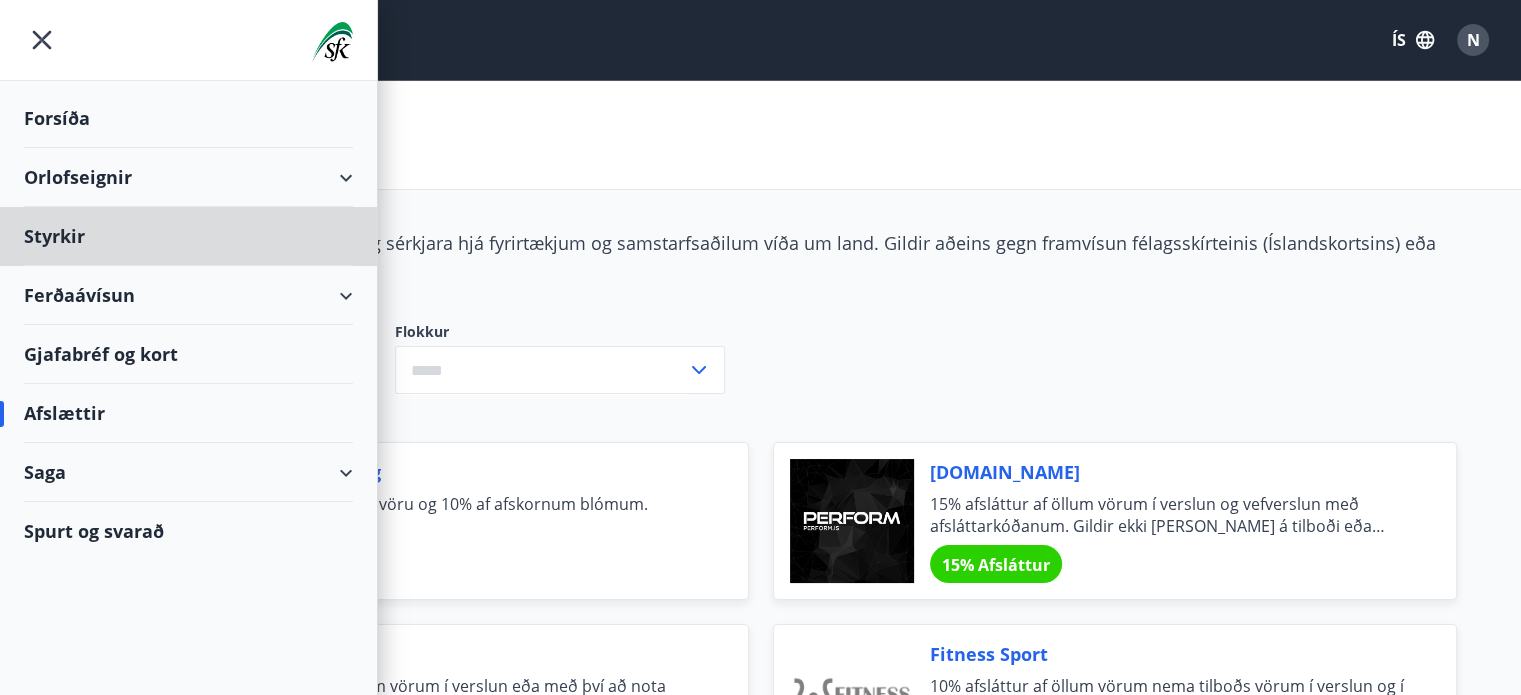 click on "Forsíða" at bounding box center (188, 118) 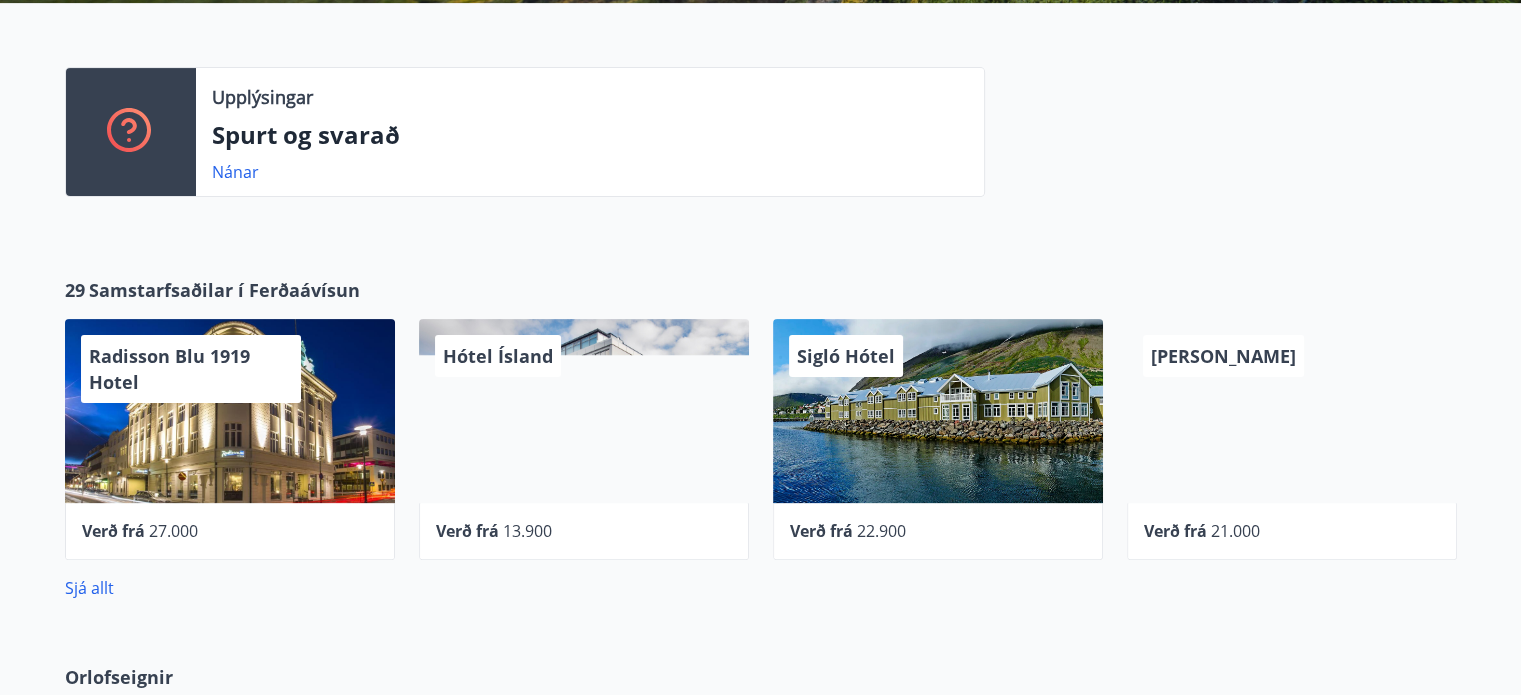 scroll, scrollTop: 500, scrollLeft: 0, axis: vertical 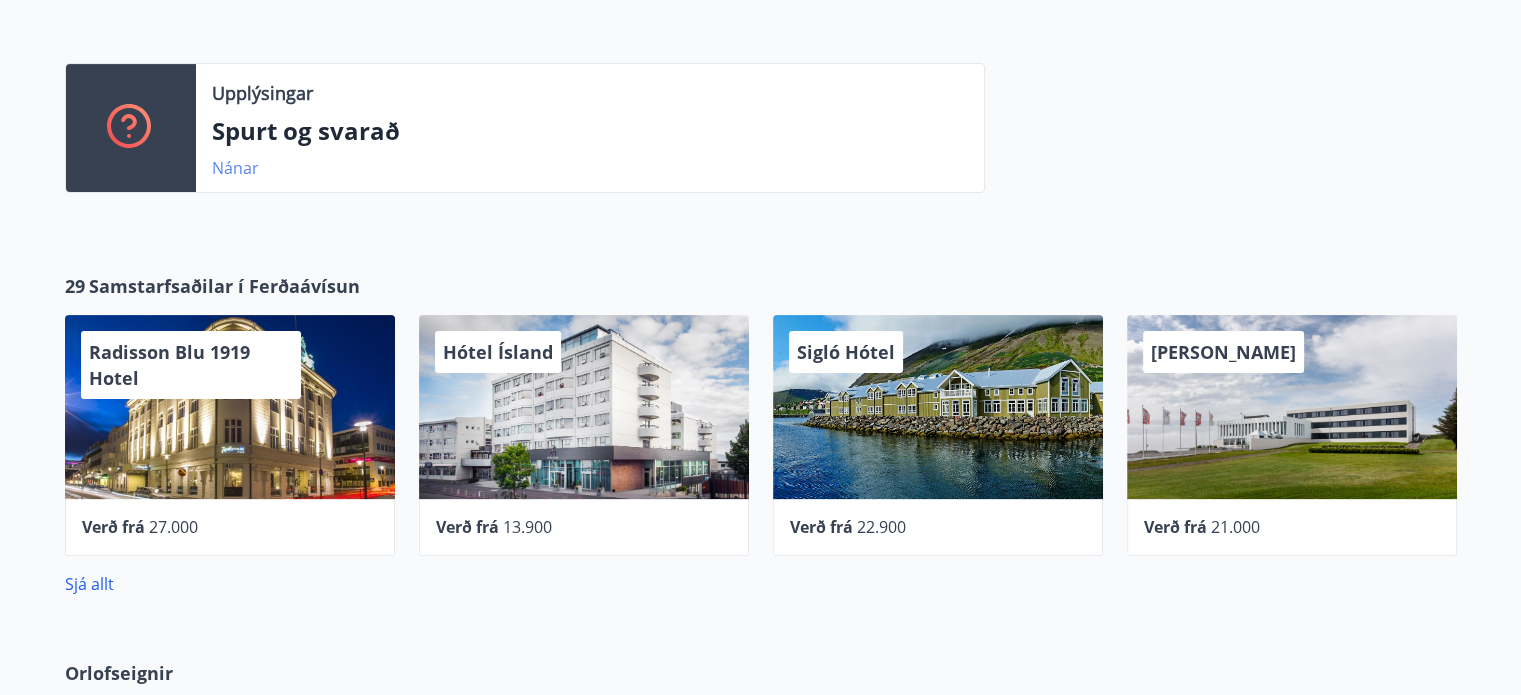 click on "Nánar" at bounding box center [235, 168] 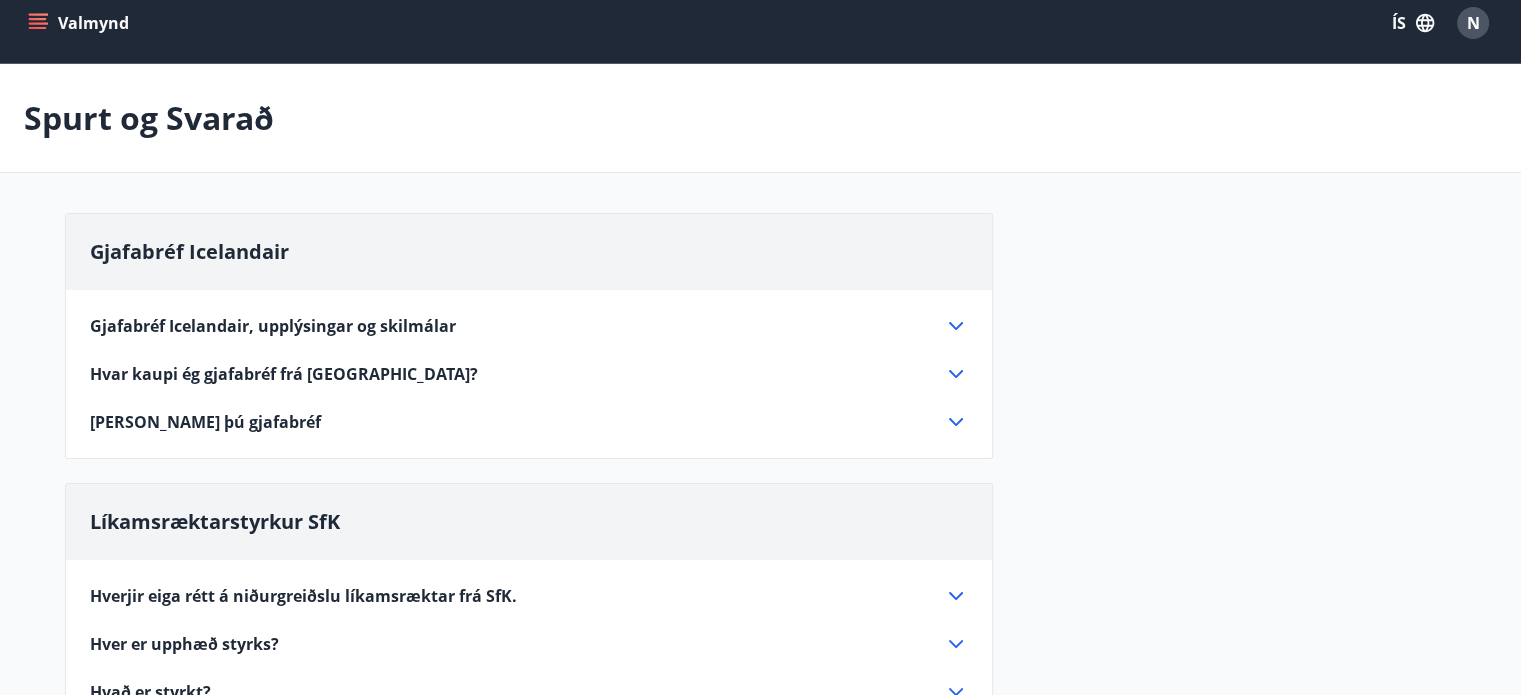 scroll, scrollTop: 0, scrollLeft: 0, axis: both 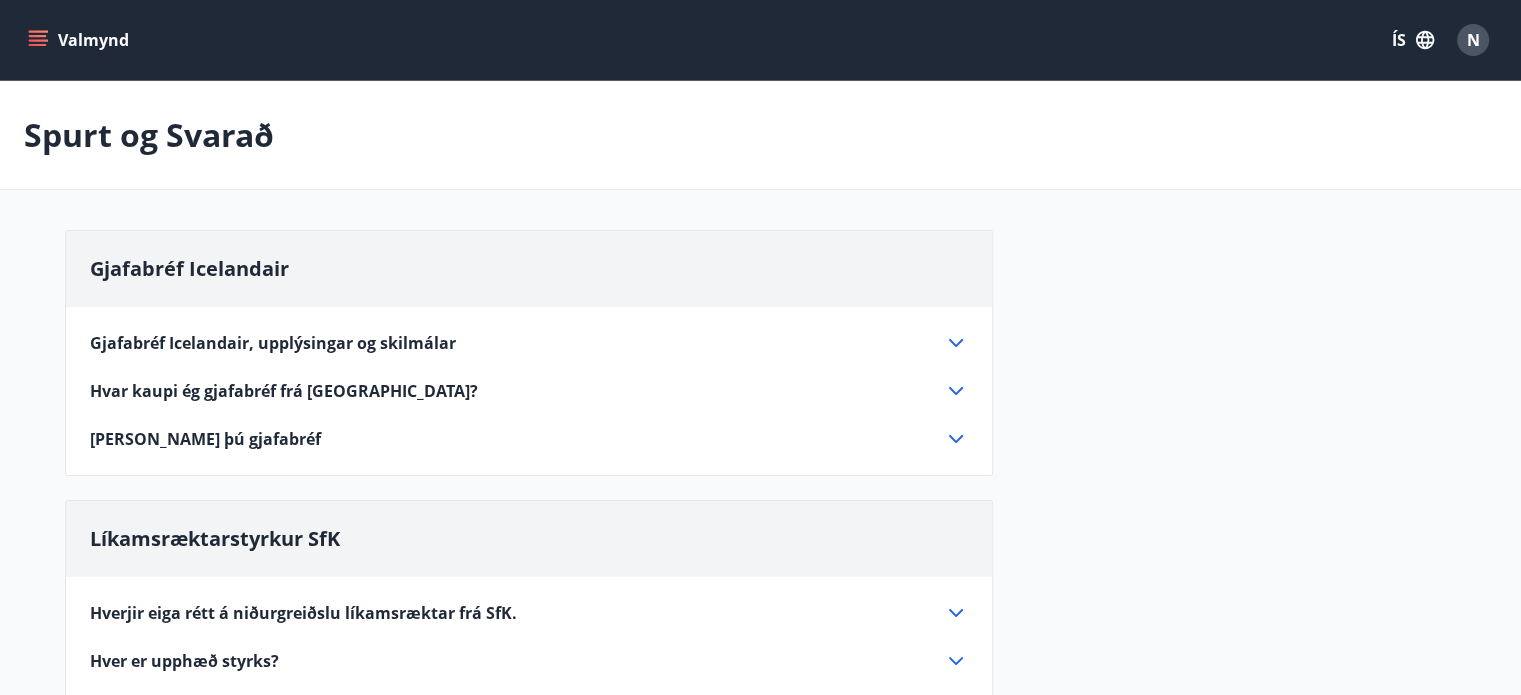click 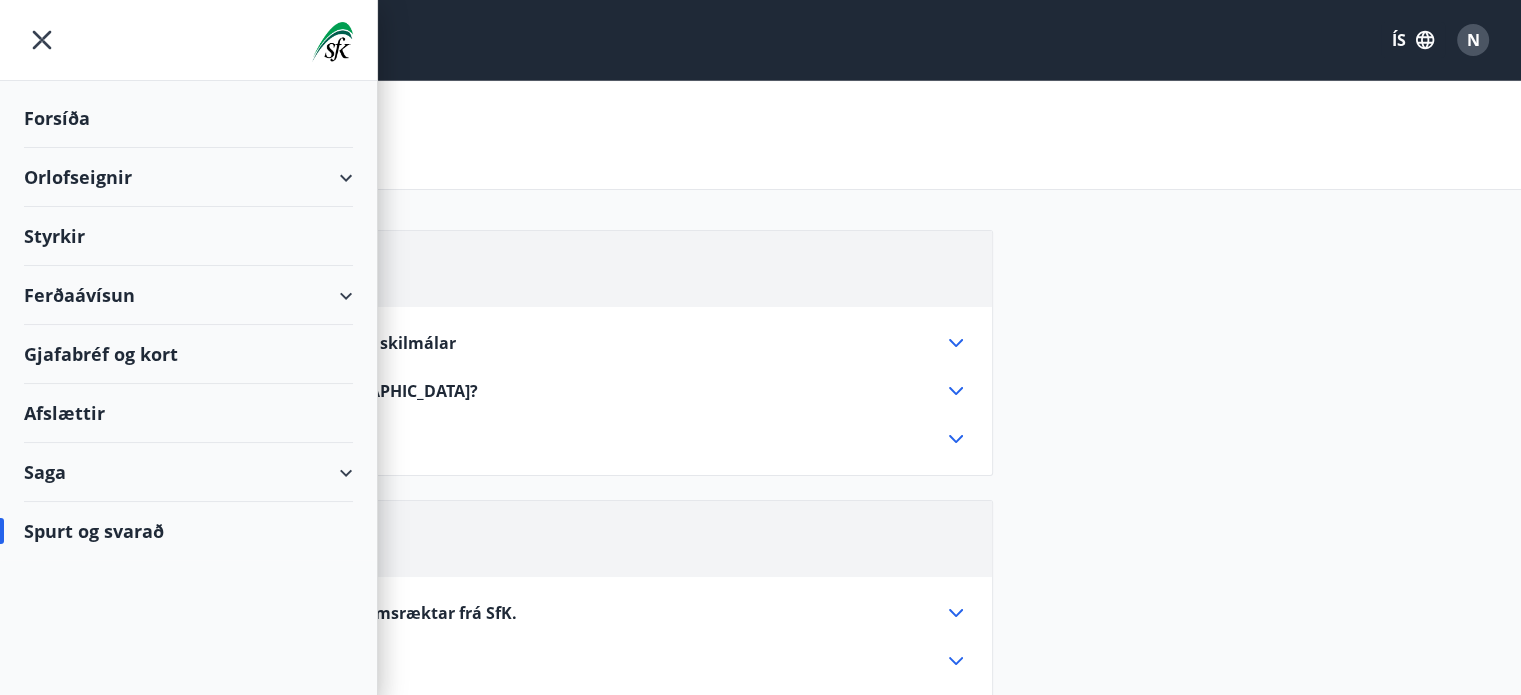 click on "Orlofseignir" at bounding box center (188, 177) 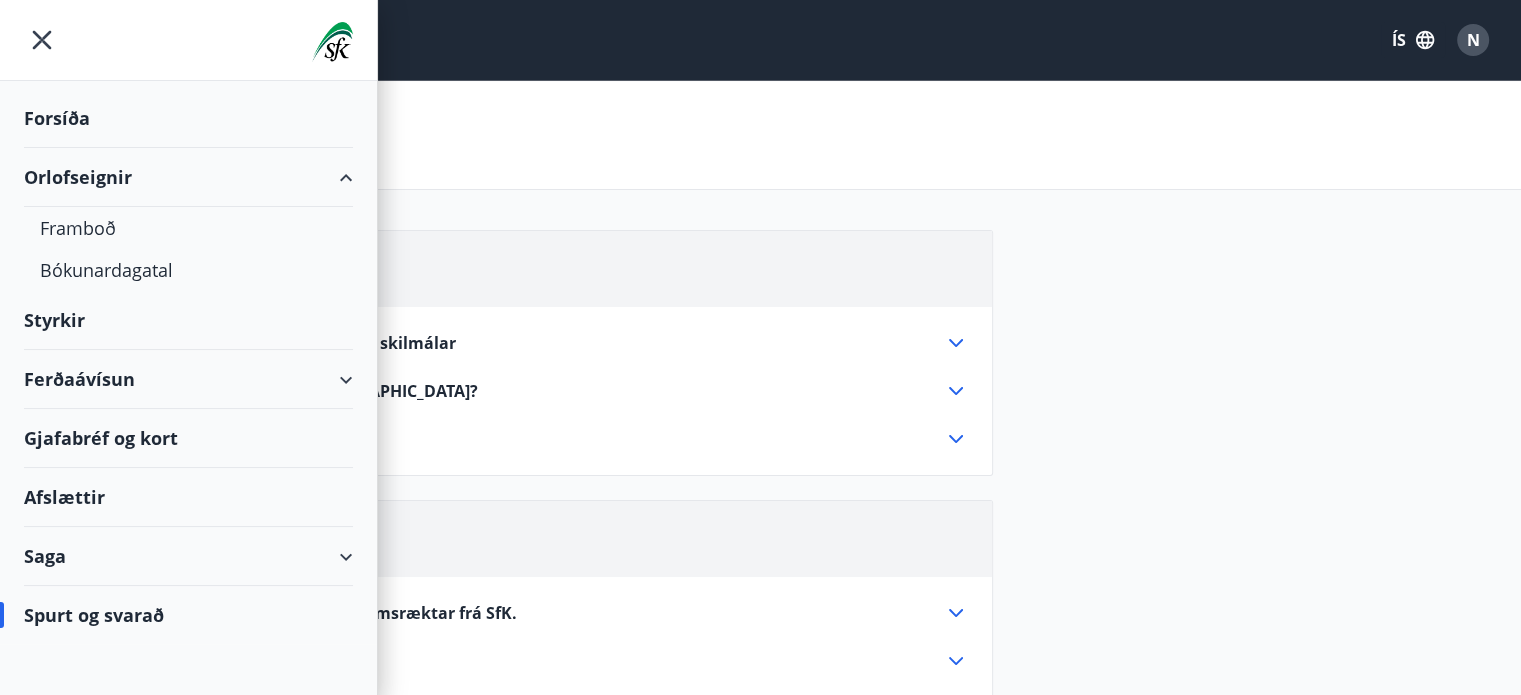 click on "Orlofseignir" at bounding box center [188, 177] 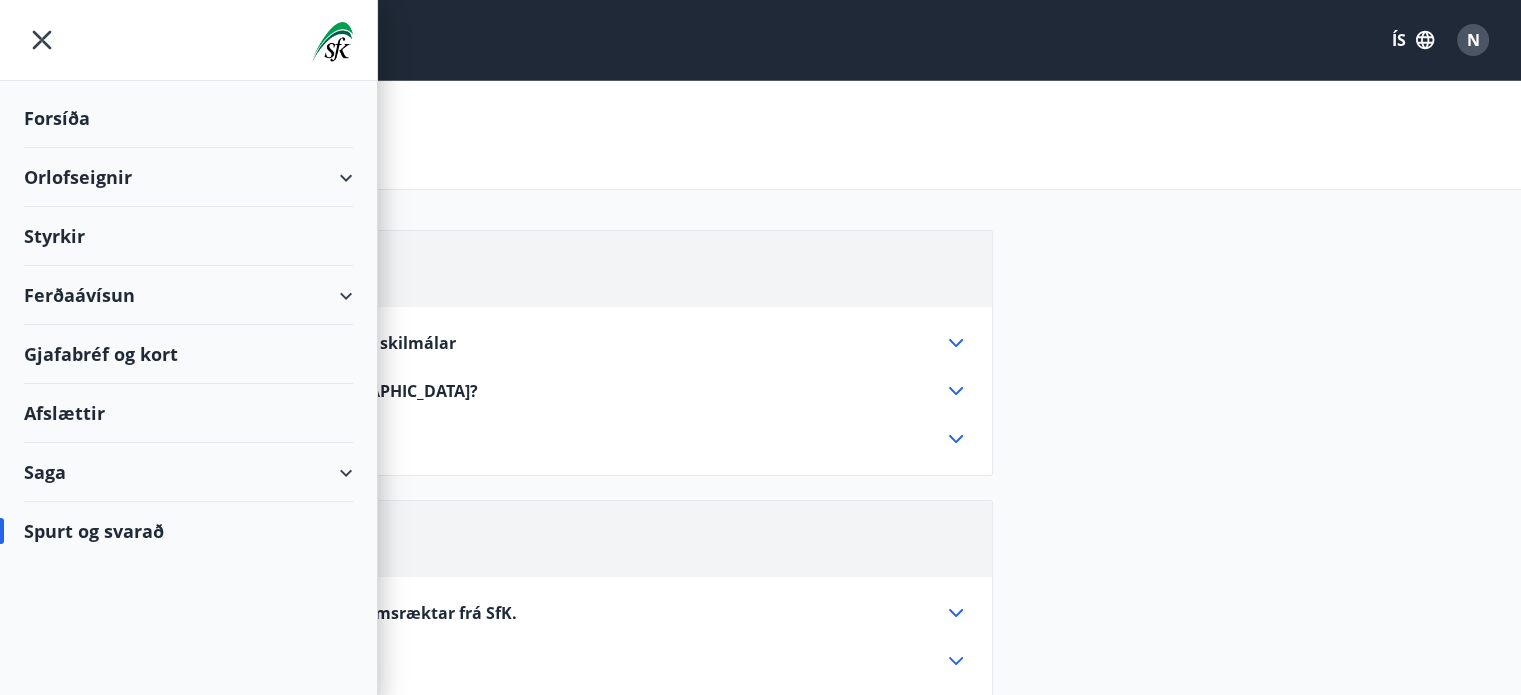 click on "Ferðaávísun" at bounding box center (188, 295) 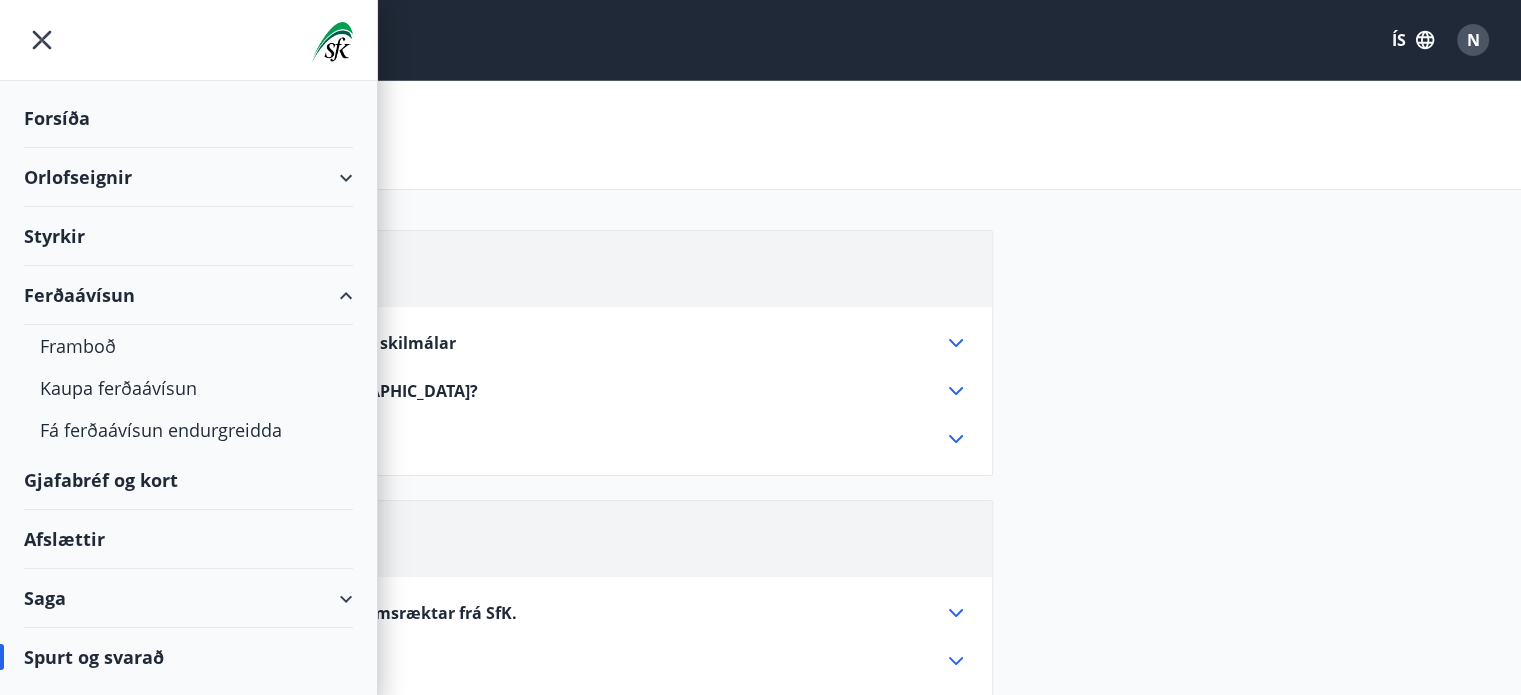 click on "Ferðaávísun" at bounding box center [188, 295] 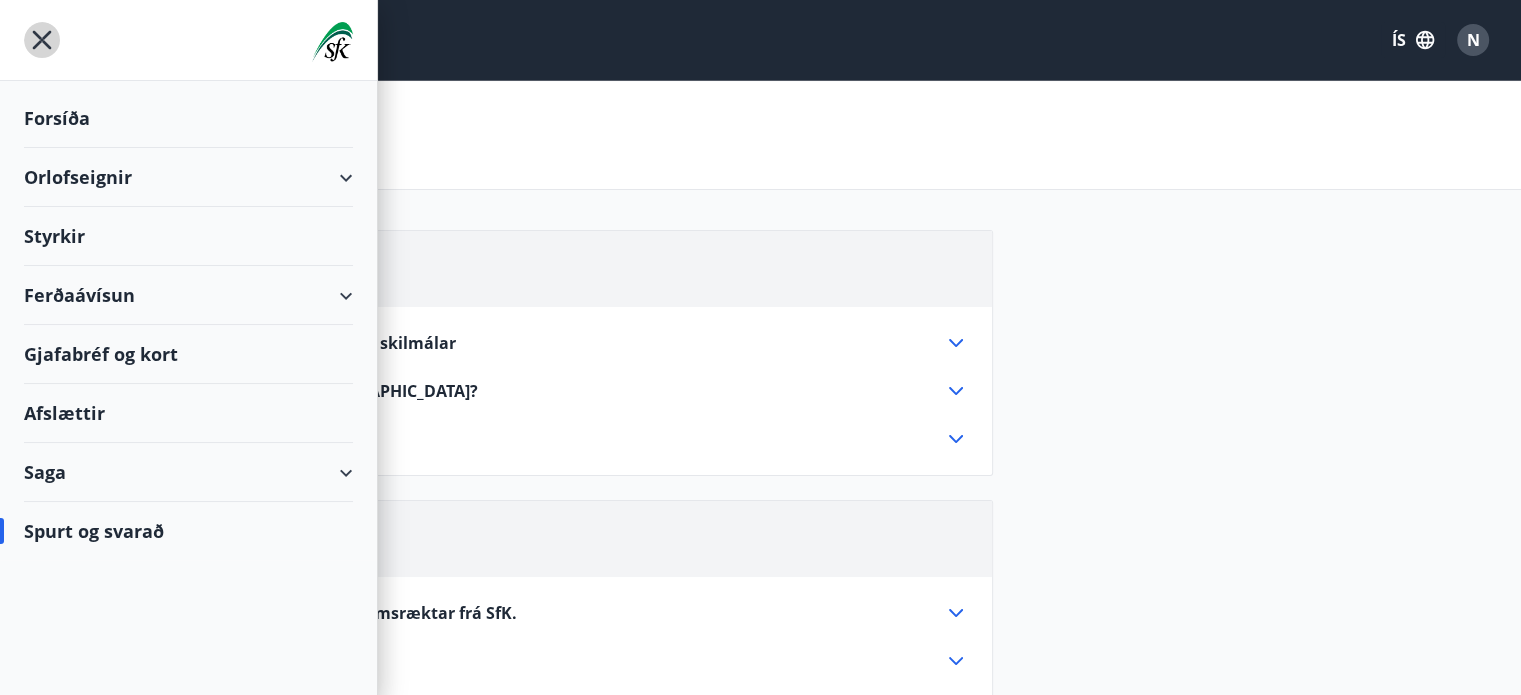 click 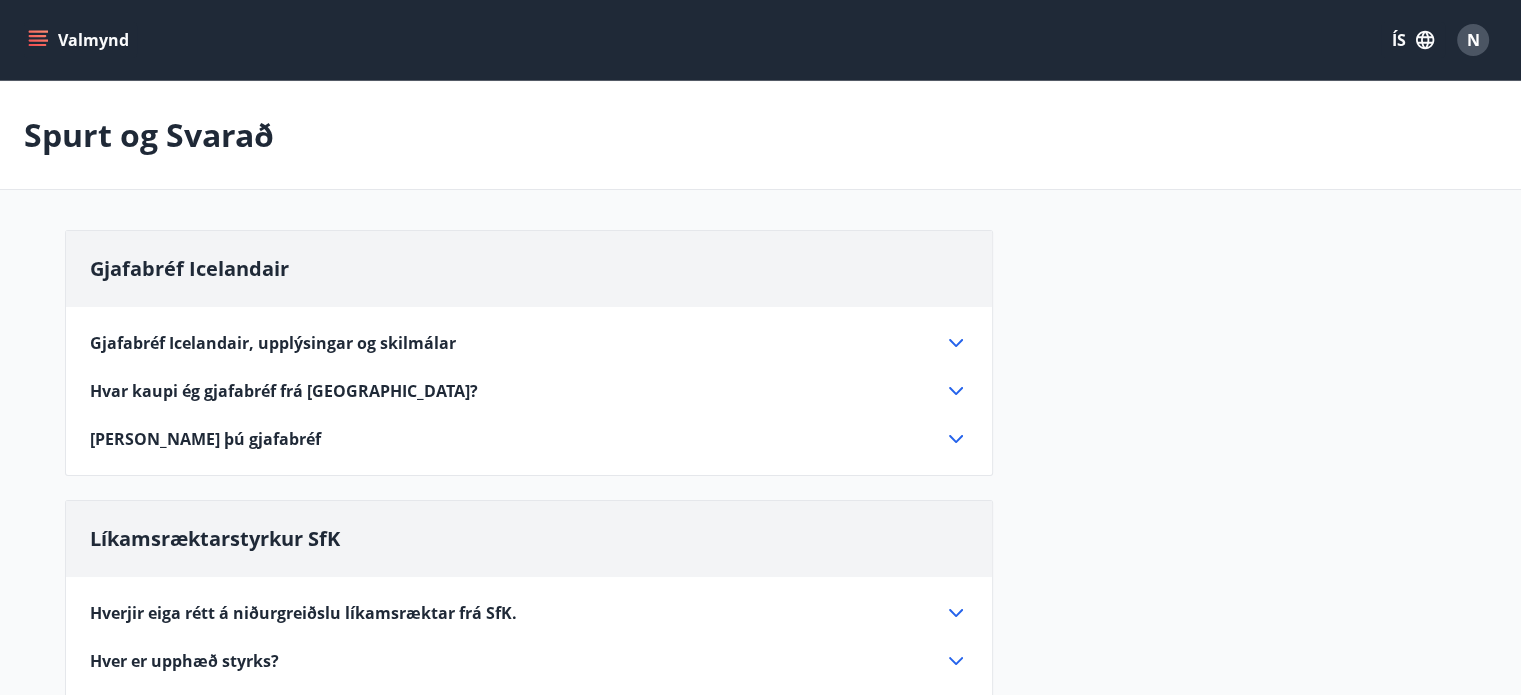 click 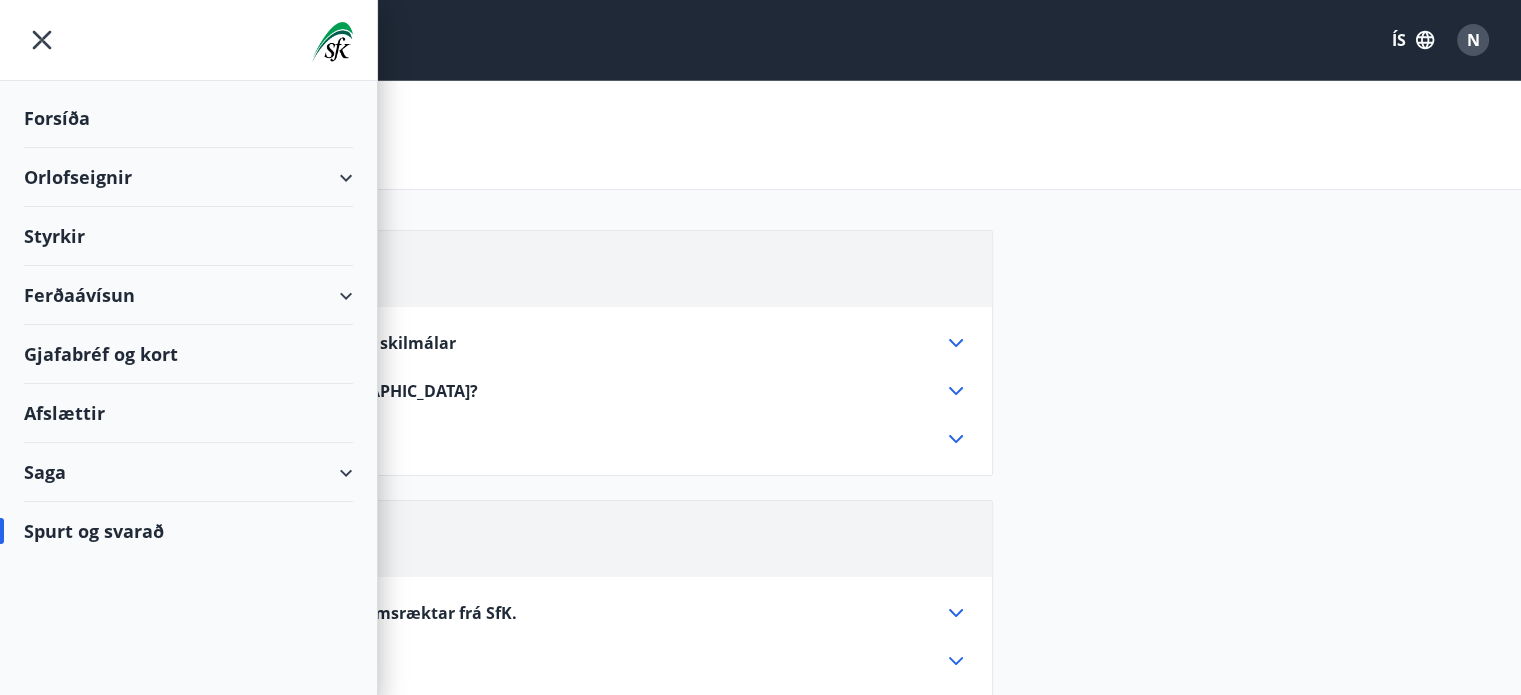 click on "Spurt og svarað" at bounding box center [188, 531] 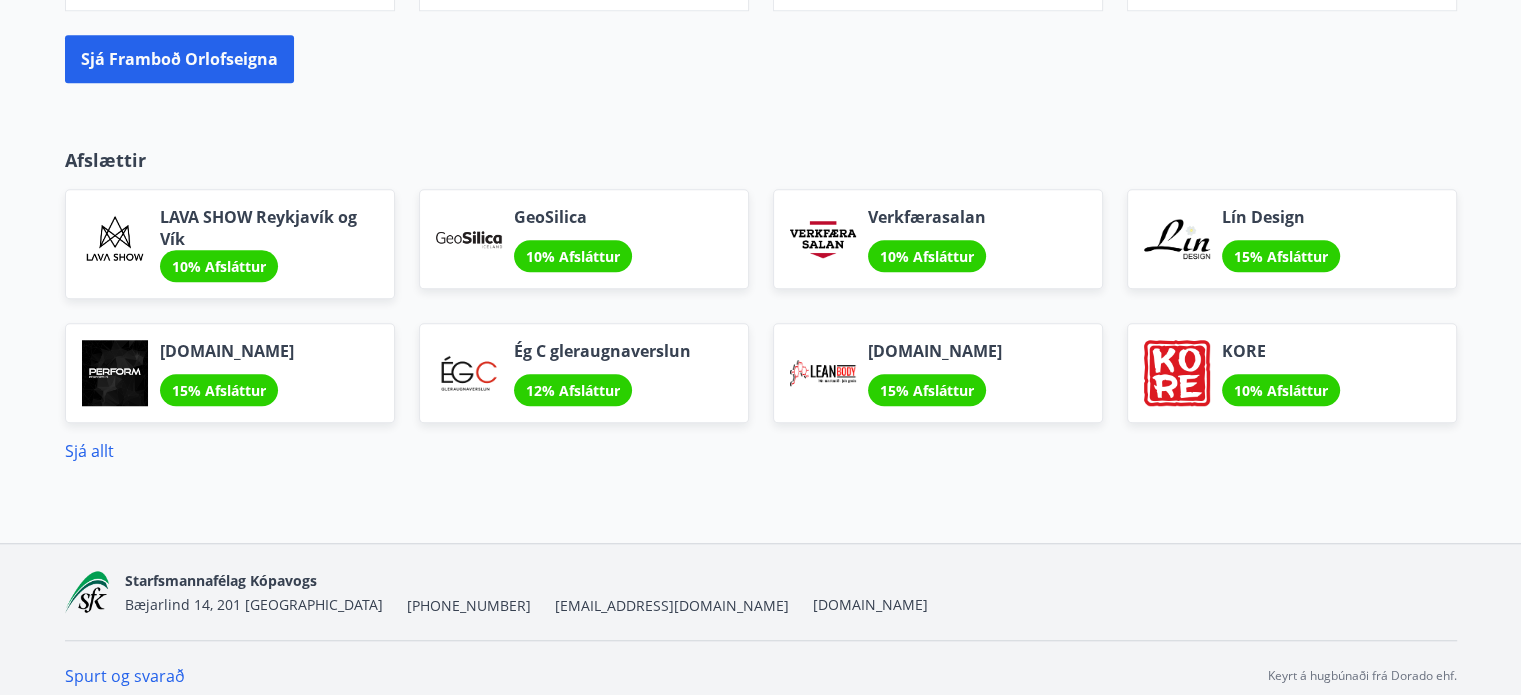 scroll, scrollTop: 1540, scrollLeft: 0, axis: vertical 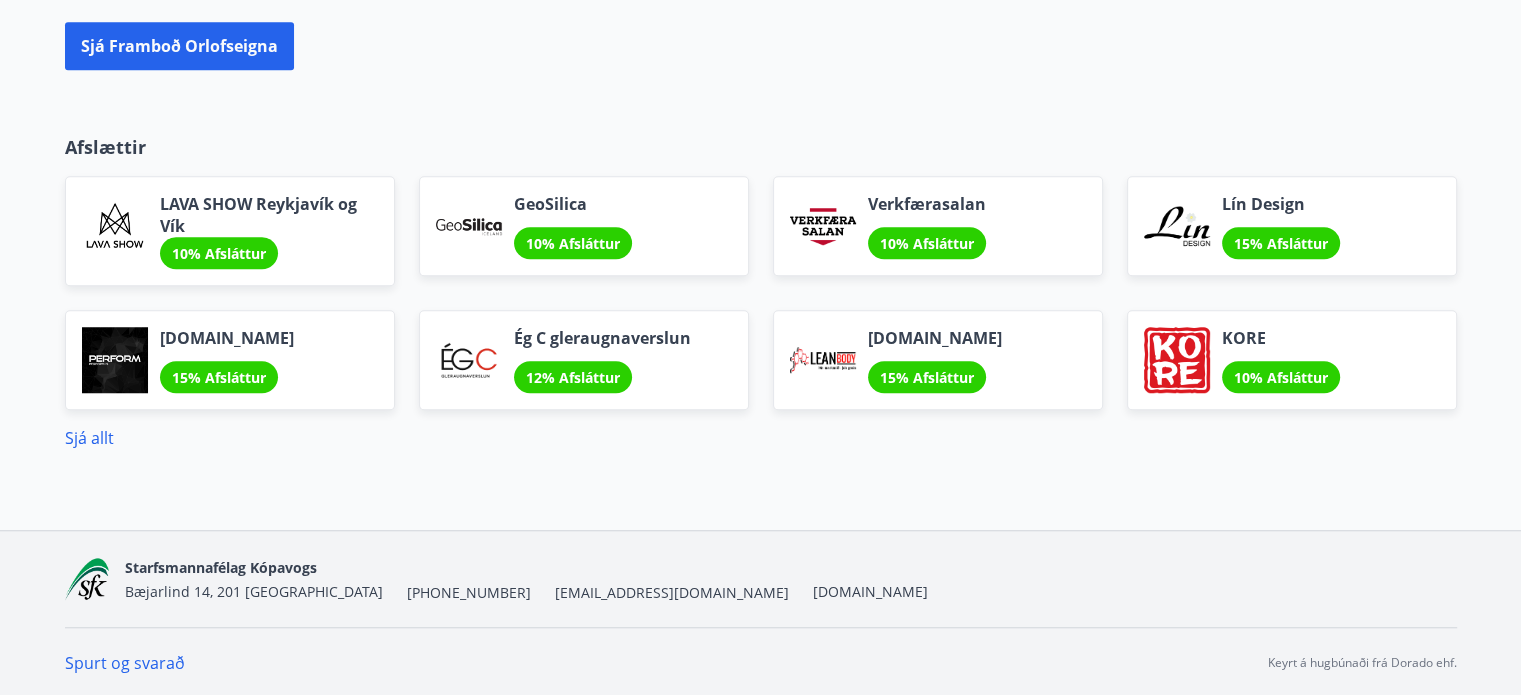 click on "[EMAIL_ADDRESS][DOMAIN_NAME]" at bounding box center [672, 593] 